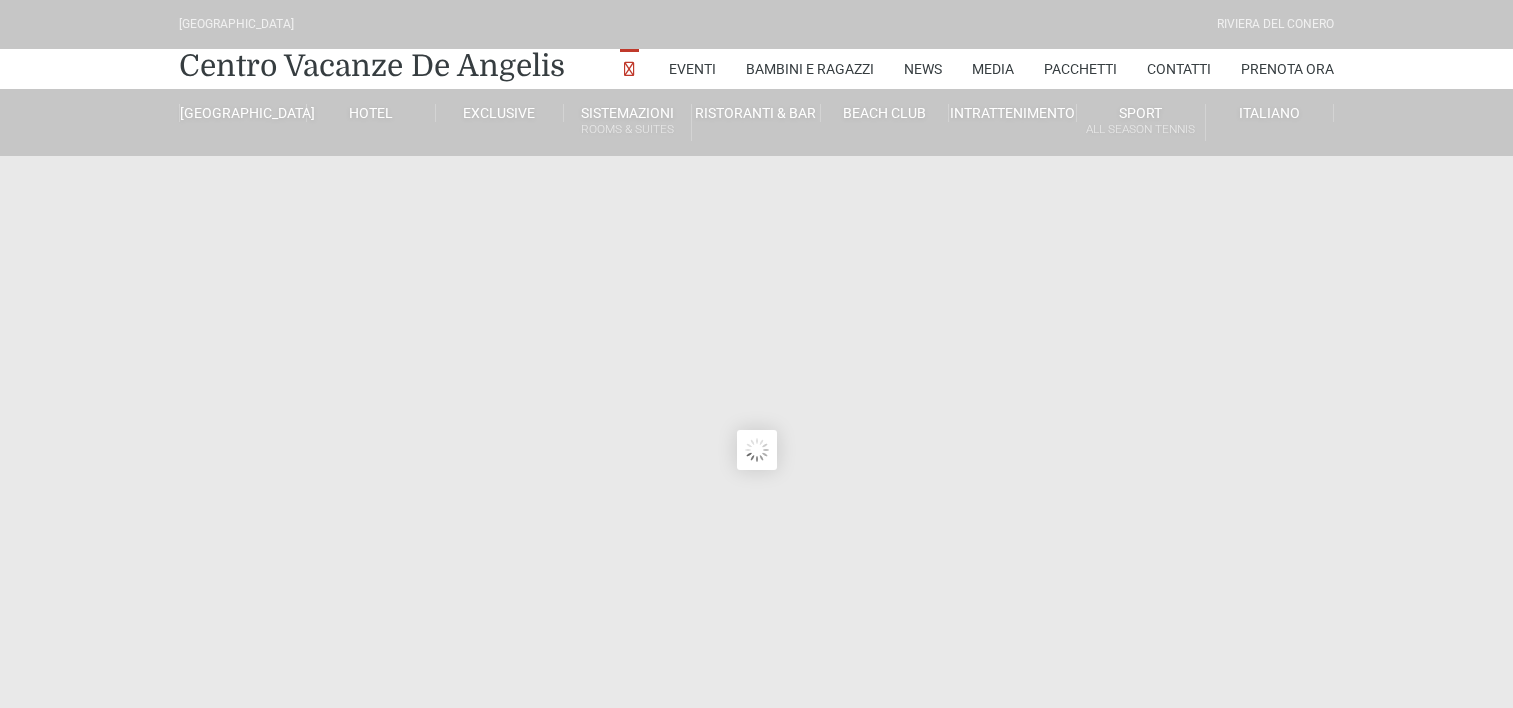 scroll, scrollTop: 0, scrollLeft: 0, axis: both 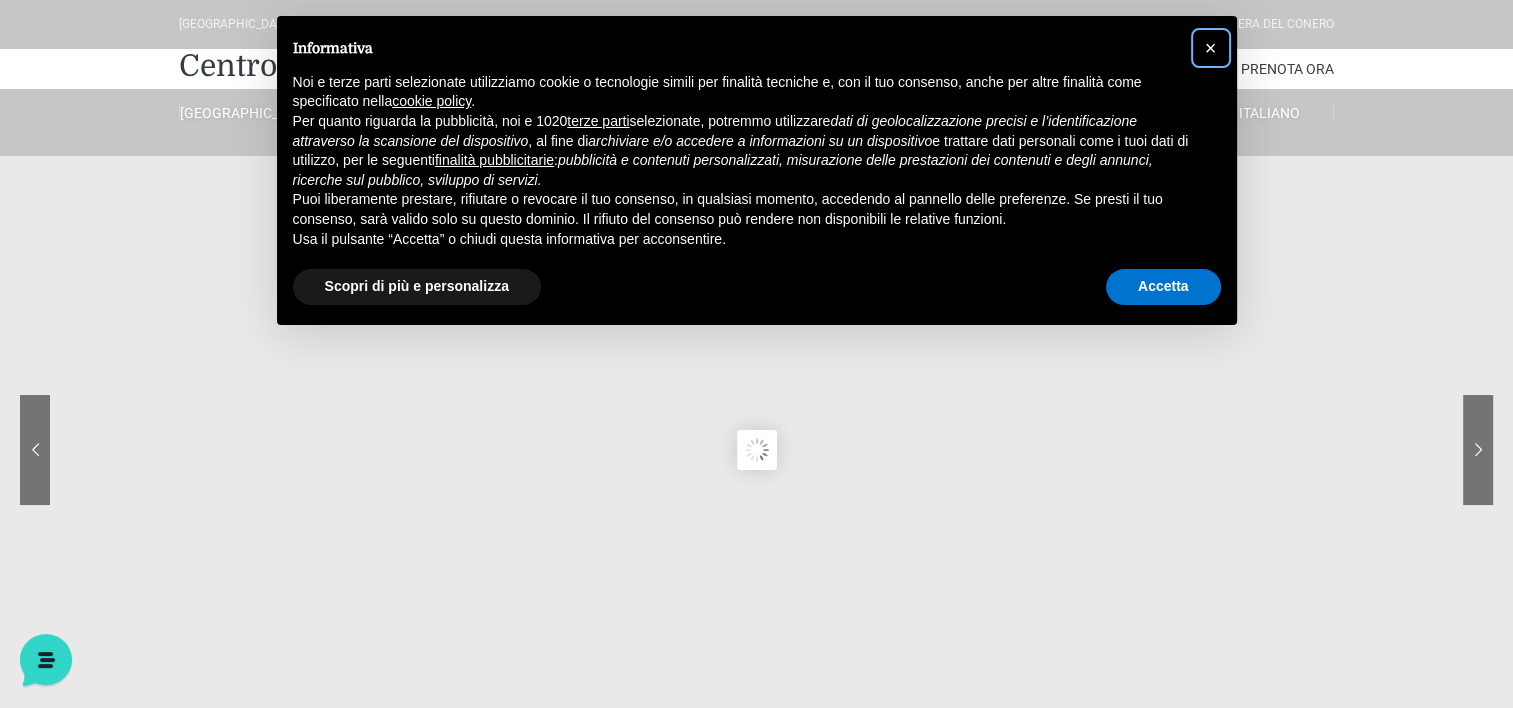 click on "×" at bounding box center (1211, 48) 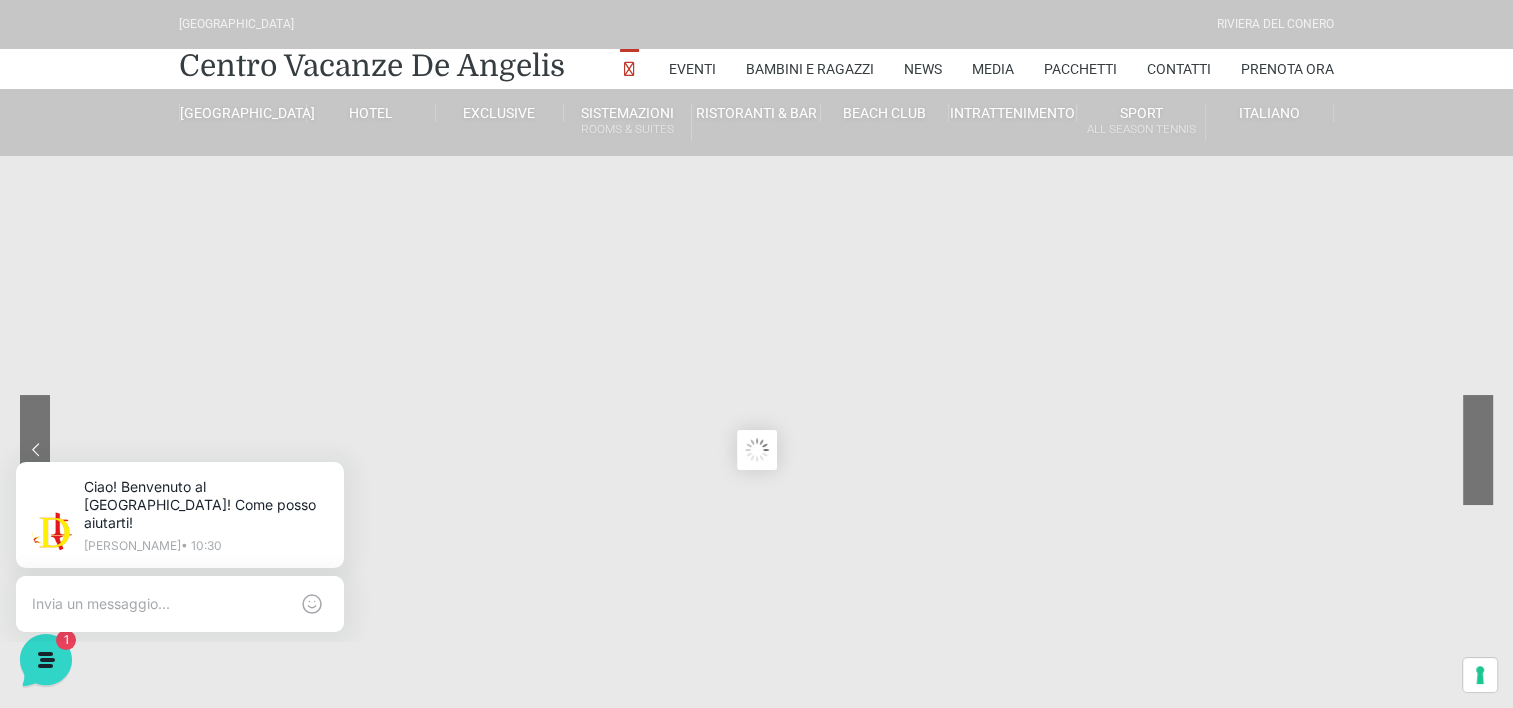click 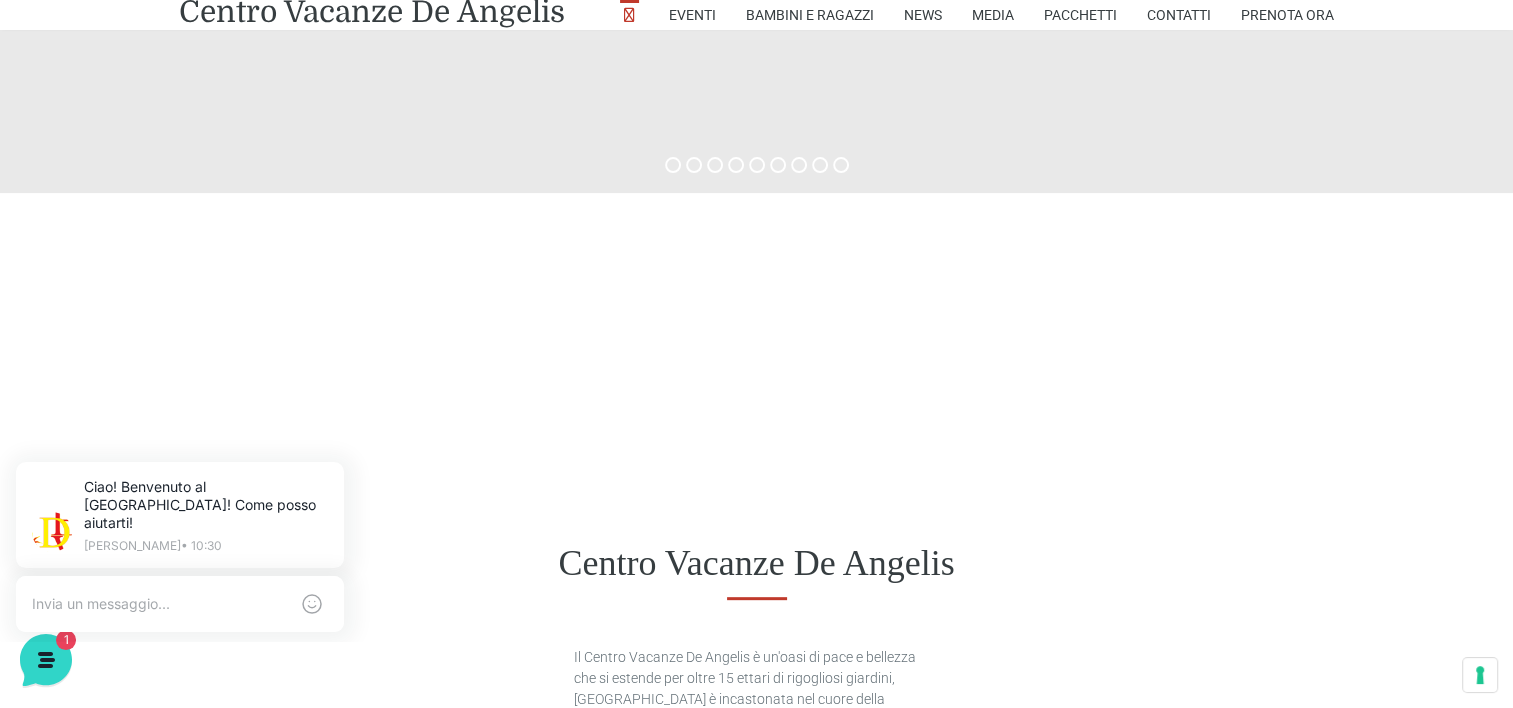 scroll, scrollTop: 720, scrollLeft: 0, axis: vertical 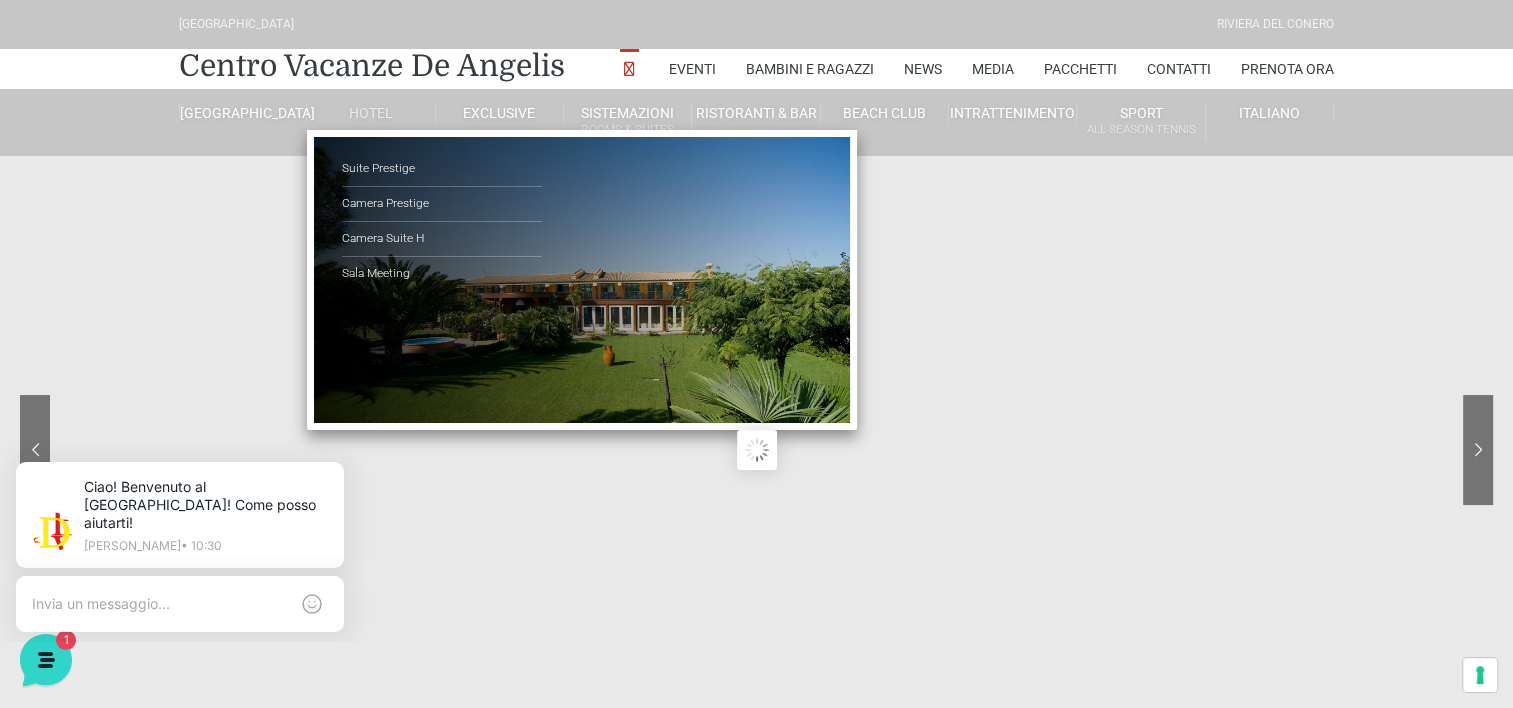 click on "Hotel" at bounding box center (371, 113) 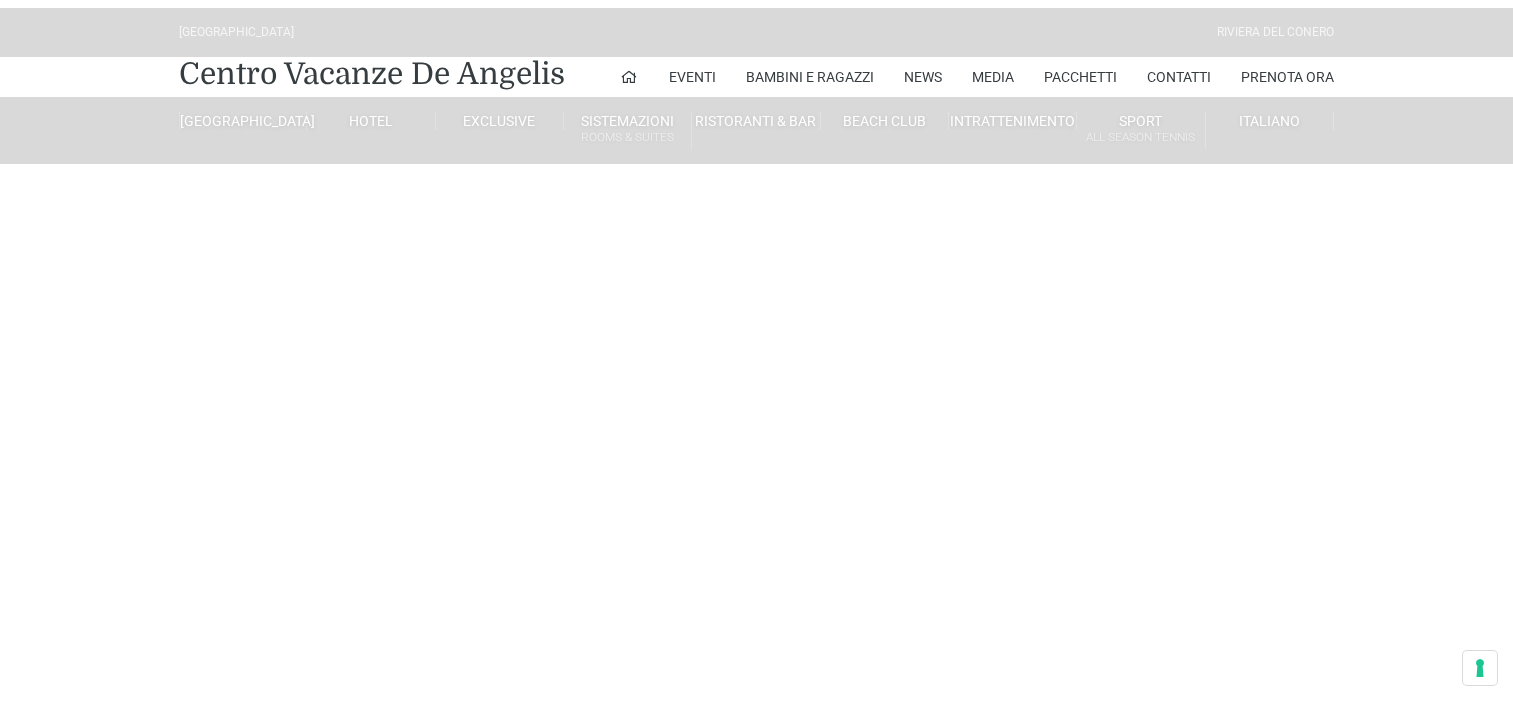 scroll, scrollTop: 0, scrollLeft: 0, axis: both 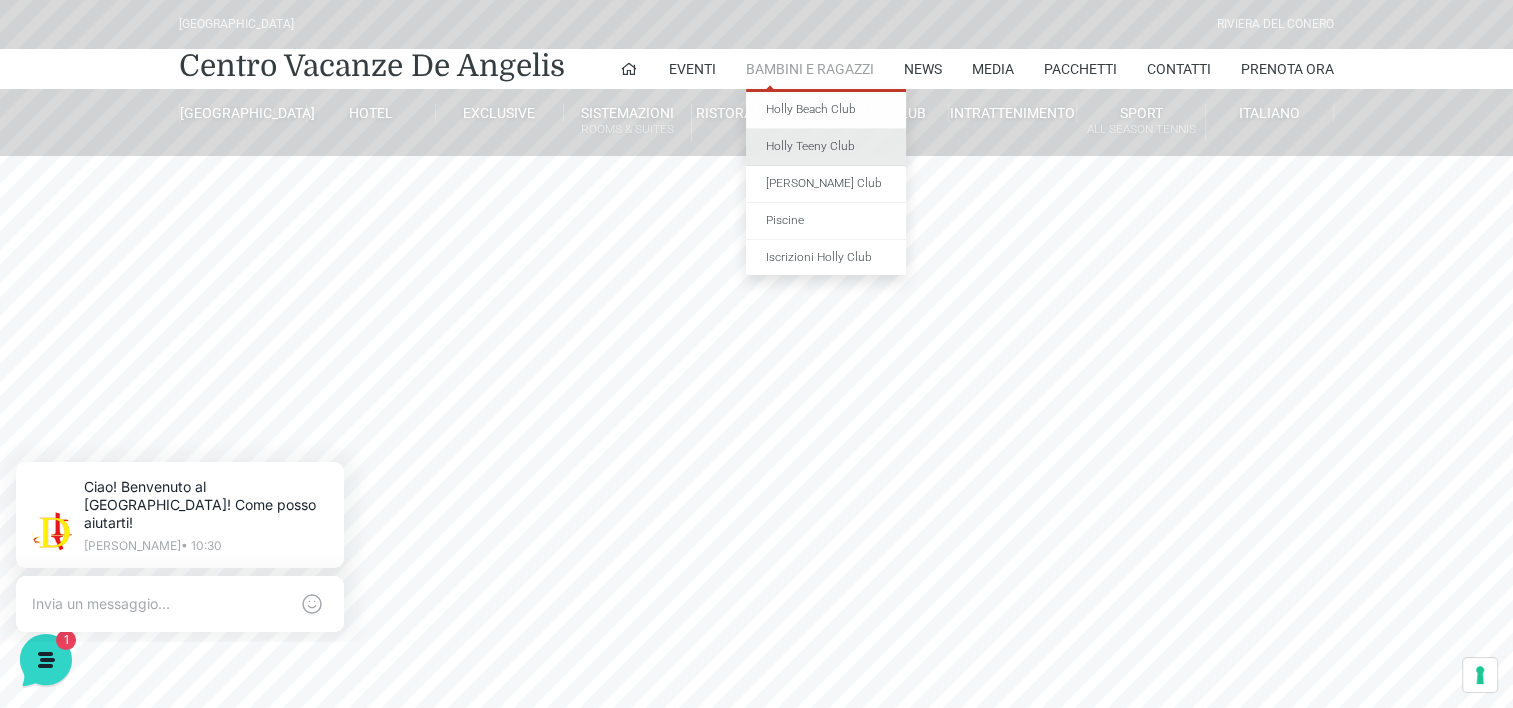 click on "Holly Teeny Club" at bounding box center (826, 147) 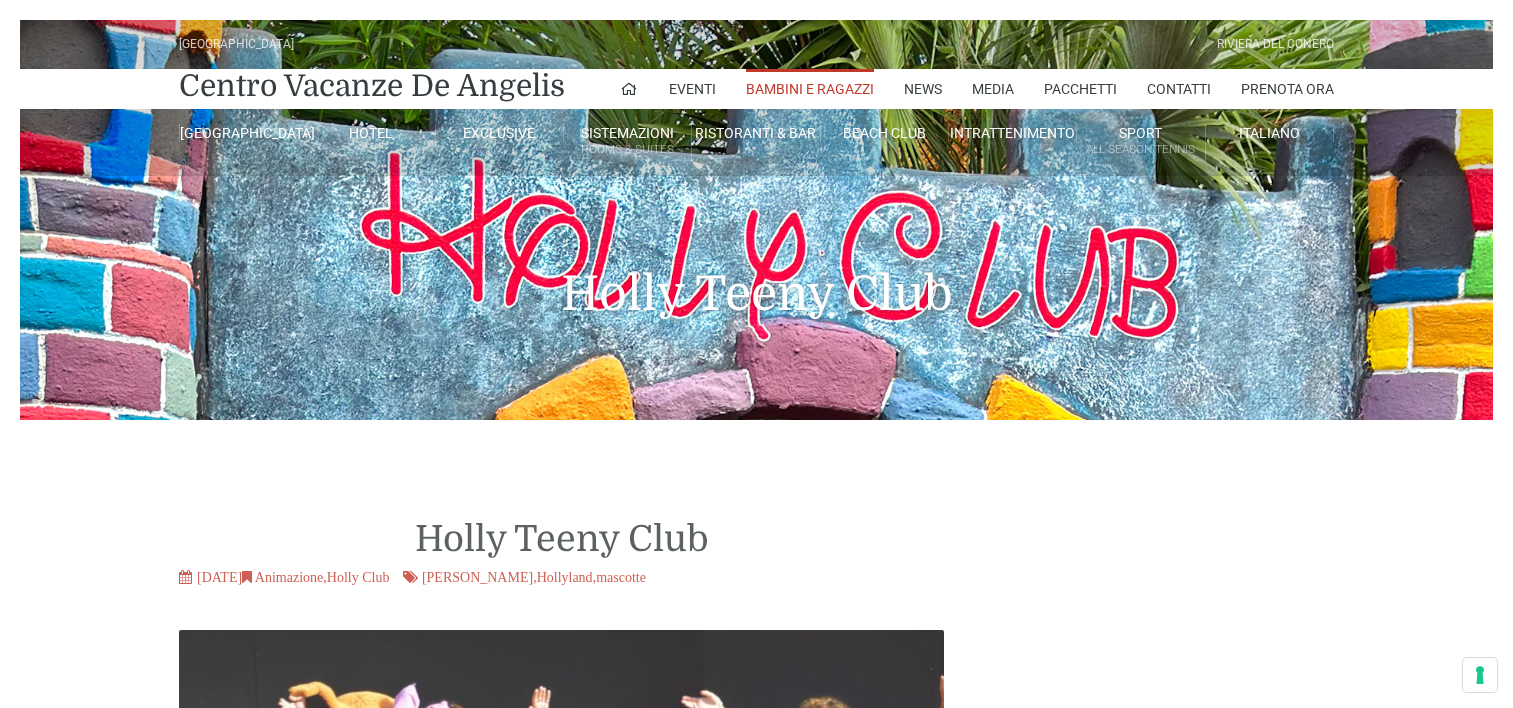 scroll, scrollTop: 0, scrollLeft: 0, axis: both 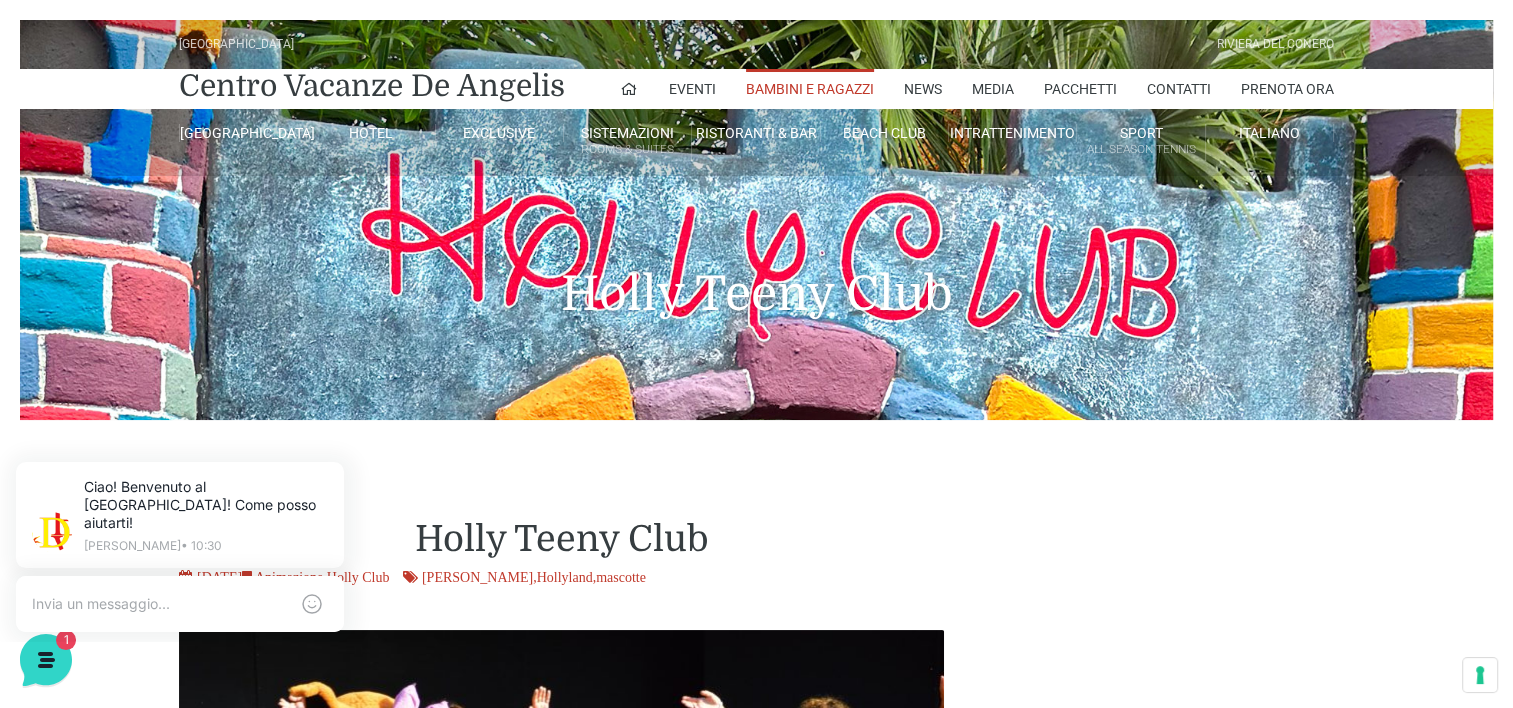 click on "Holly Teeny Club
[DATE]
Animazione ,  Holly Club
holly ,  [GEOGRAPHIC_DATA] ,  mascotte
[GEOGRAPHIC_DATA] - Area [GEOGRAPHIC_DATA] per [GEOGRAPHIC_DATA]
[GEOGRAPHIC_DATA] - Area Gioco per Bambini
[GEOGRAPHIC_DATA] è l’ area gioco per bambini  all’interno del Resort pensata per i bambini di tutte le fasce di età, a partire dai 3 anni.
La Mascotte e il Tema
È dedicata alla mascotte del Centro Vacanze Resort, lo  Scoiattolo Holly , ed è composta da 1 casetta con un tema specifico: casa musica. In questo modo i bambini possono giocare dando libero sfogo alla loro fantasia e inventare divertenti scenette in cui si immedesimano nei personaggi legati ad ogni tema.
Sicurezza e Supervisione
In quest’area del resort i bambini giocano liberi, ma lo staff è sempre presente per supervisionare e controllare il normale svolgimento del gioco.
Accesso e Attività" at bounding box center [757, 2169] 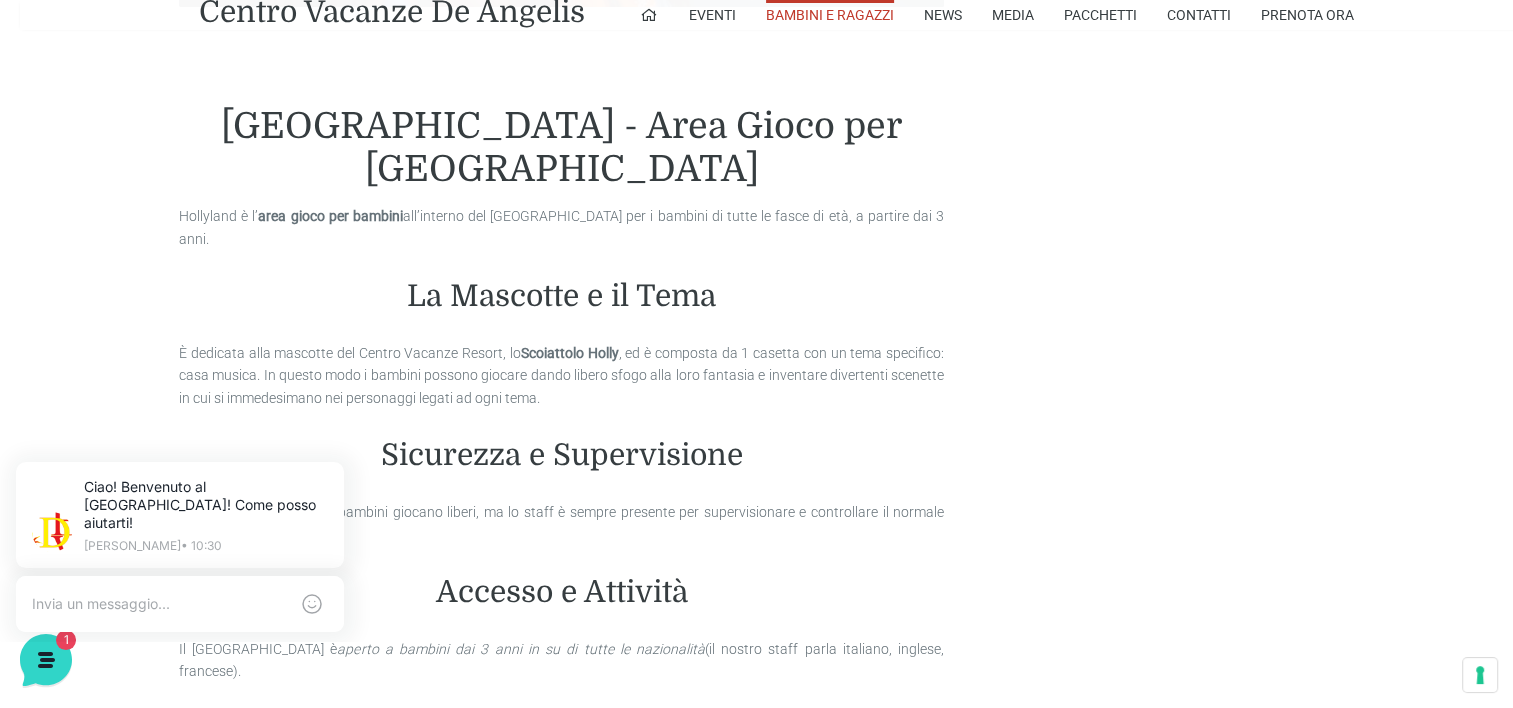 scroll, scrollTop: 1174, scrollLeft: 0, axis: vertical 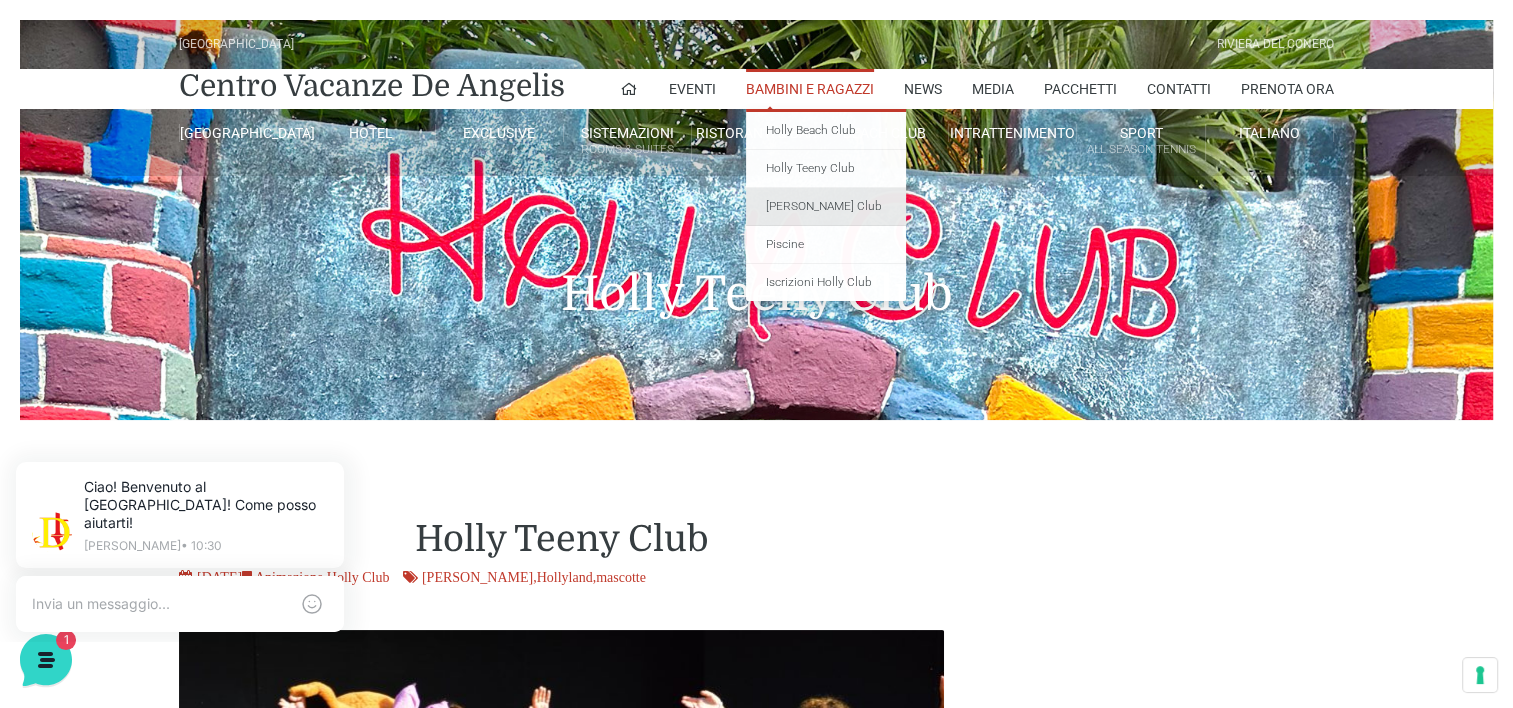 click on "[PERSON_NAME] Club" at bounding box center (826, 207) 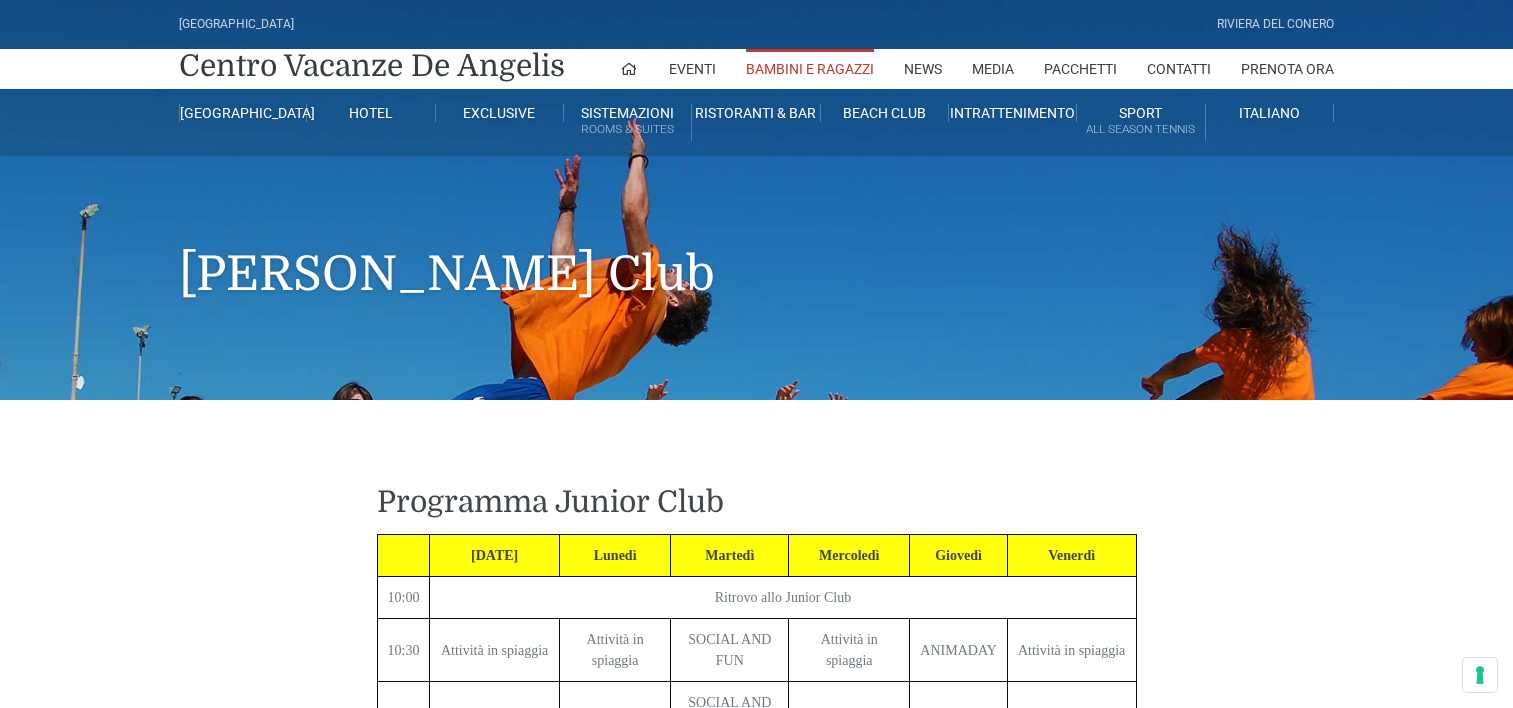 scroll, scrollTop: 0, scrollLeft: 0, axis: both 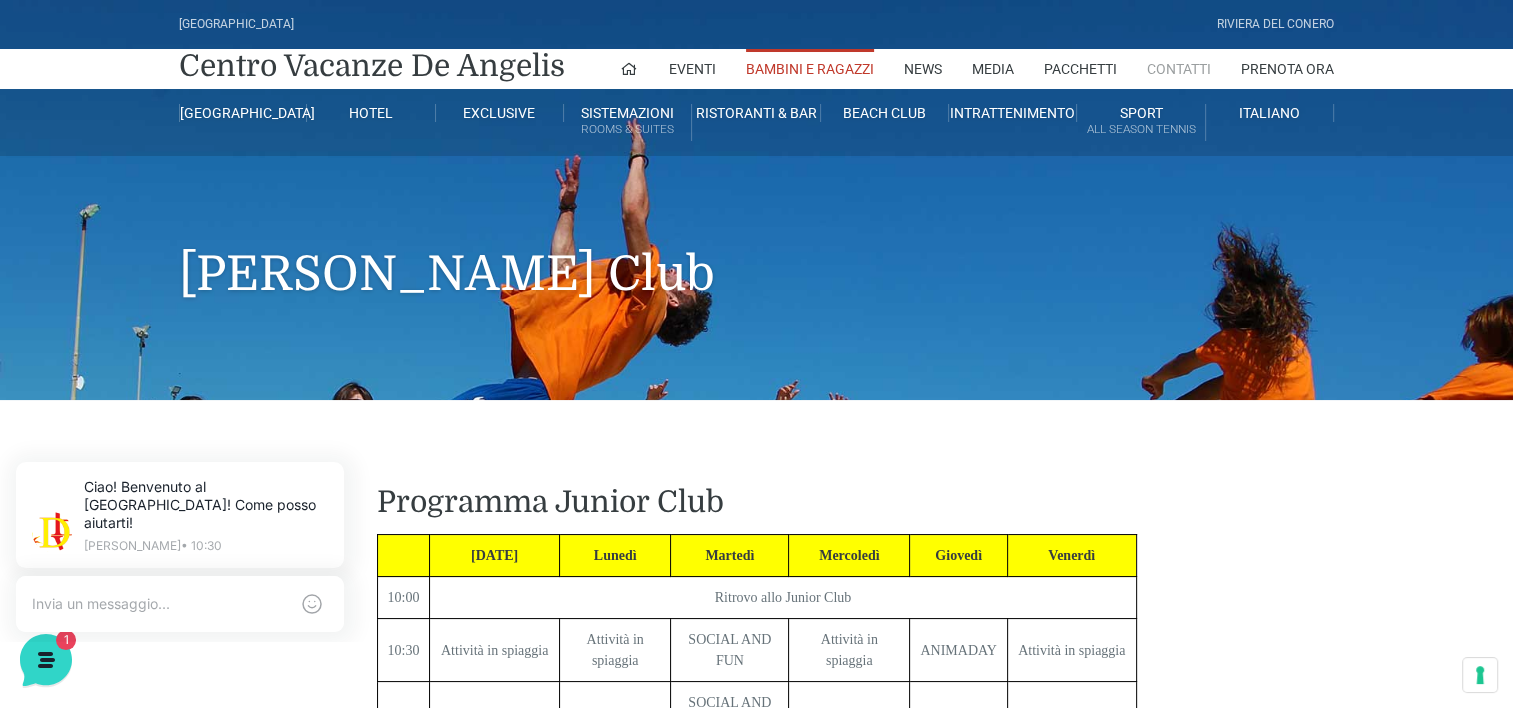 click on "Contatti" at bounding box center [1179, 69] 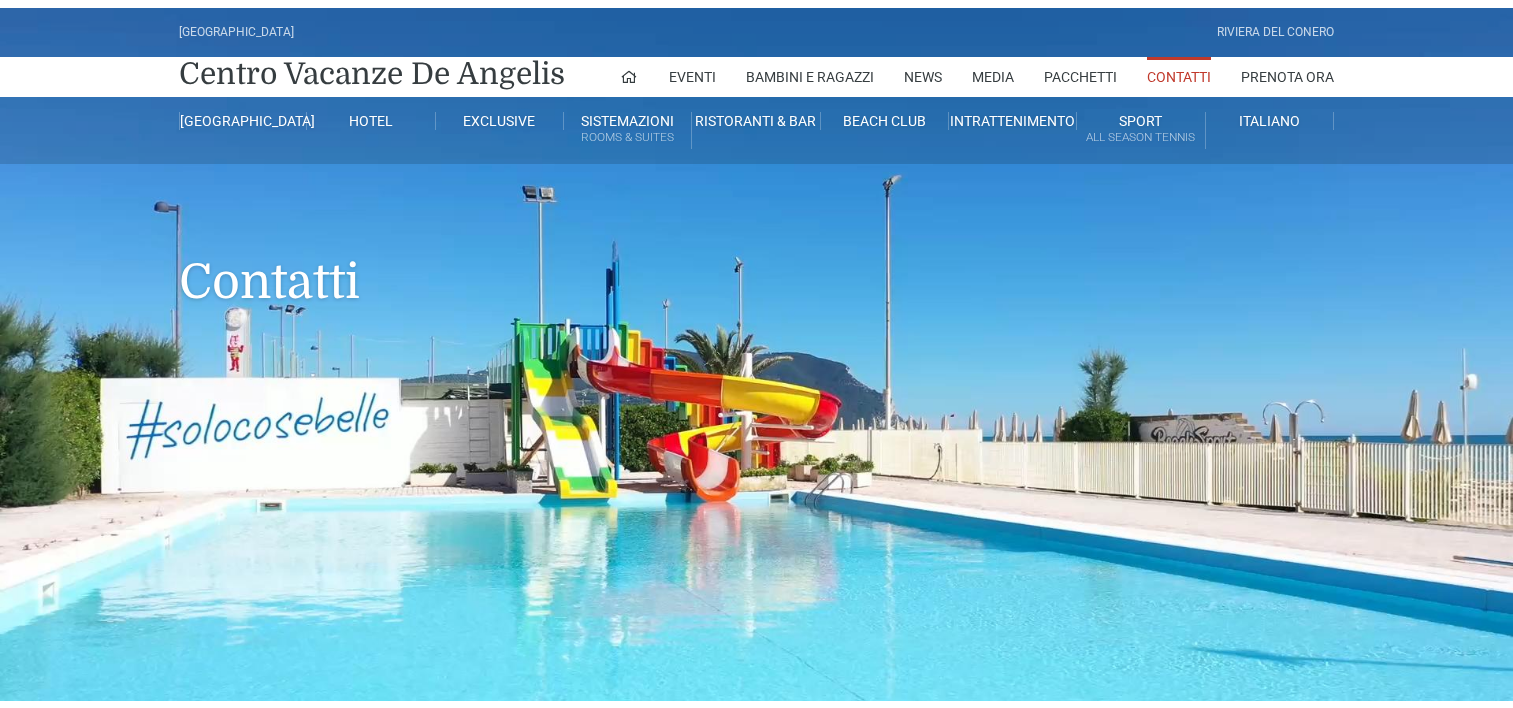scroll, scrollTop: 0, scrollLeft: 0, axis: both 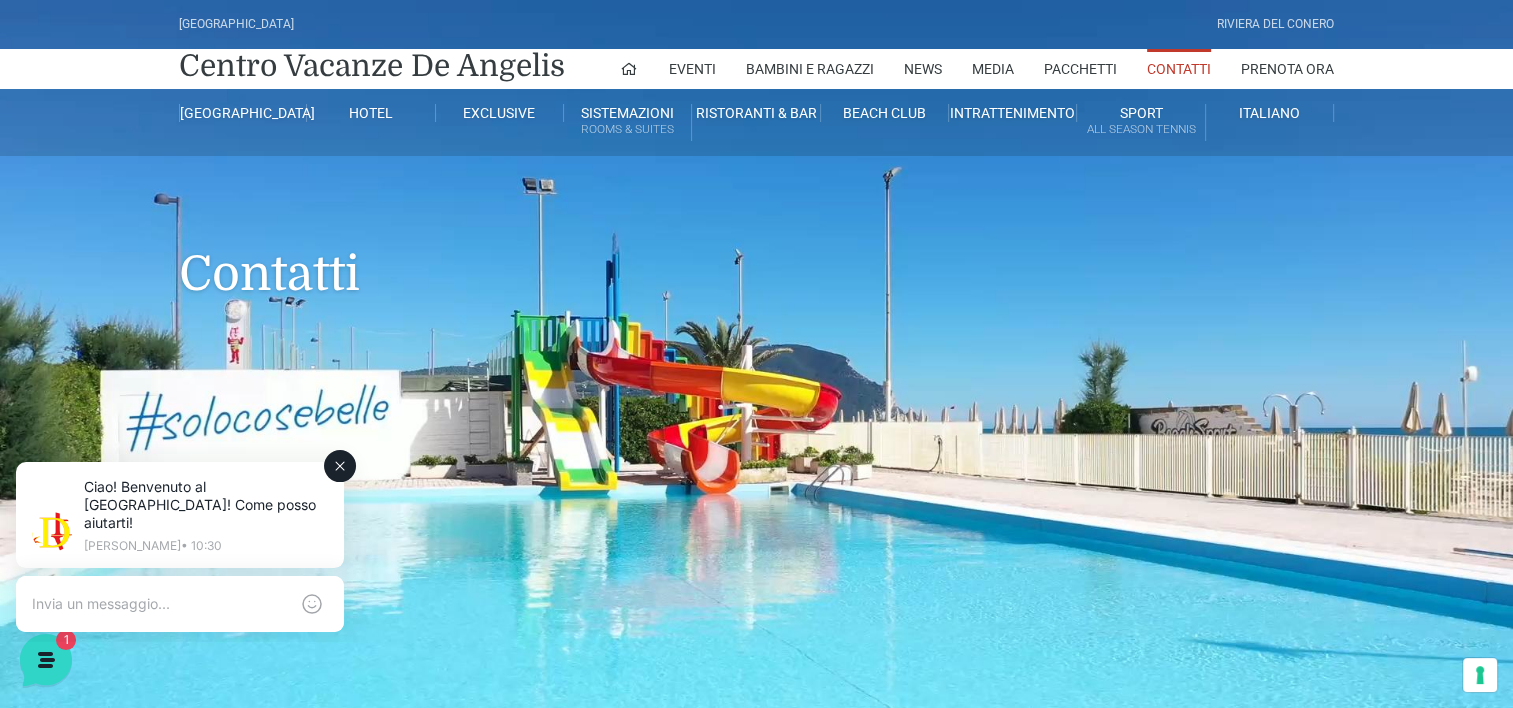click at bounding box center [180, 604] 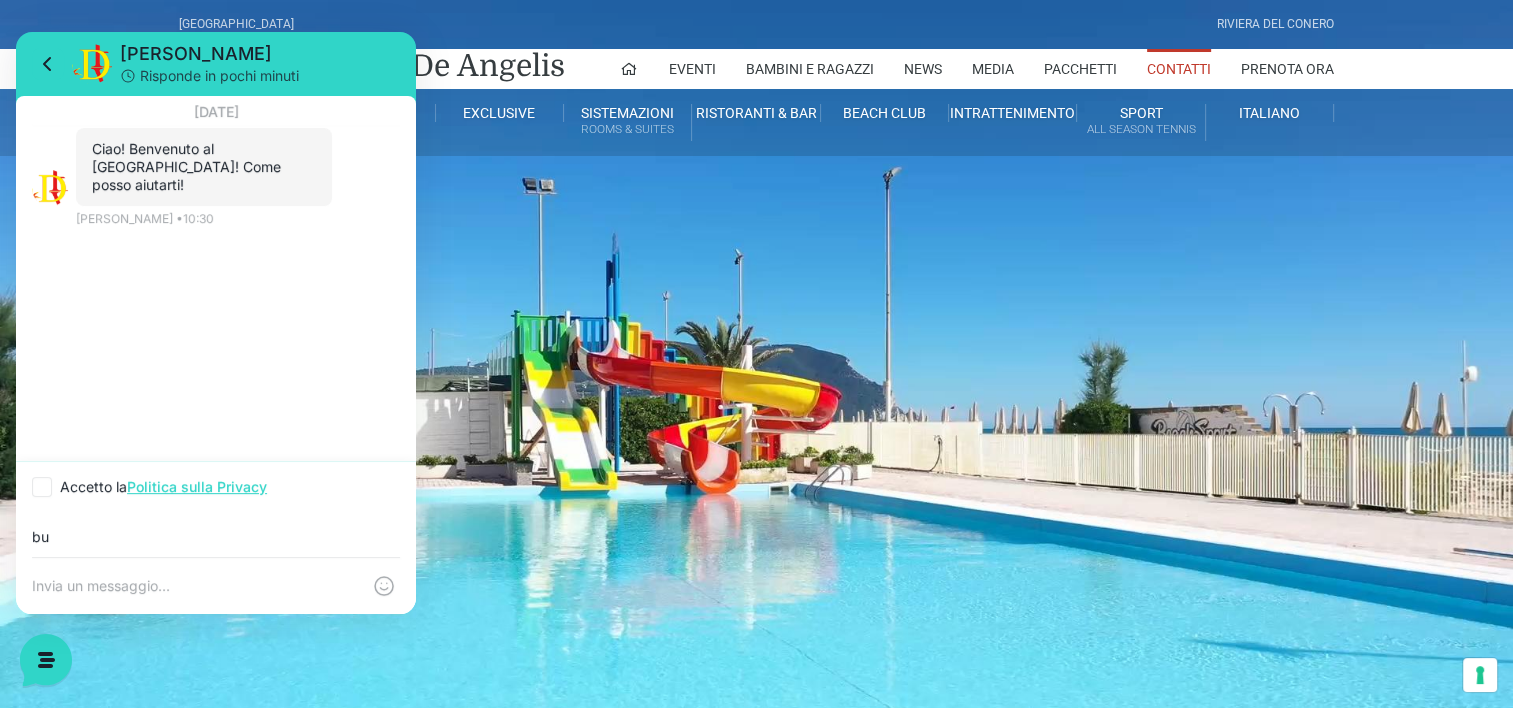 type on "b" 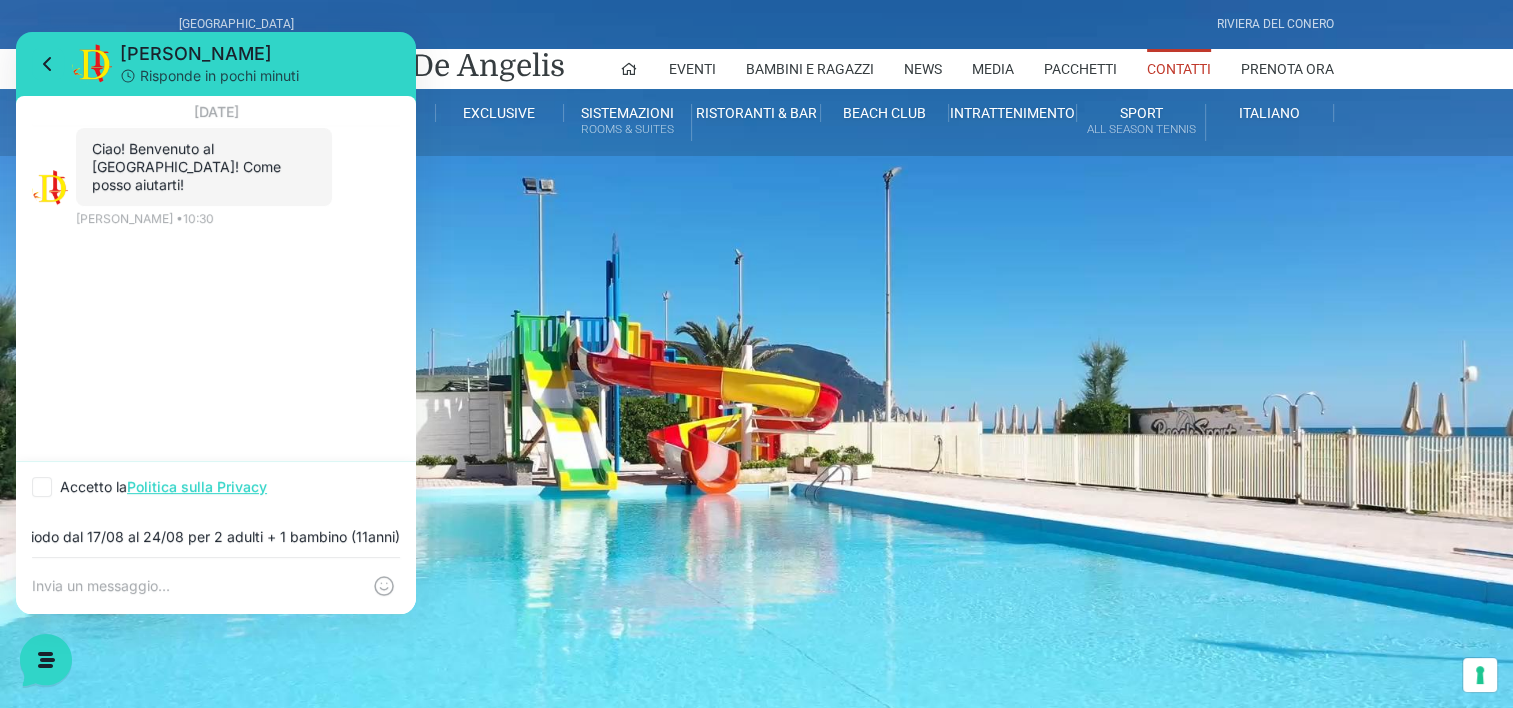 scroll, scrollTop: 0, scrollLeft: 340, axis: horizontal 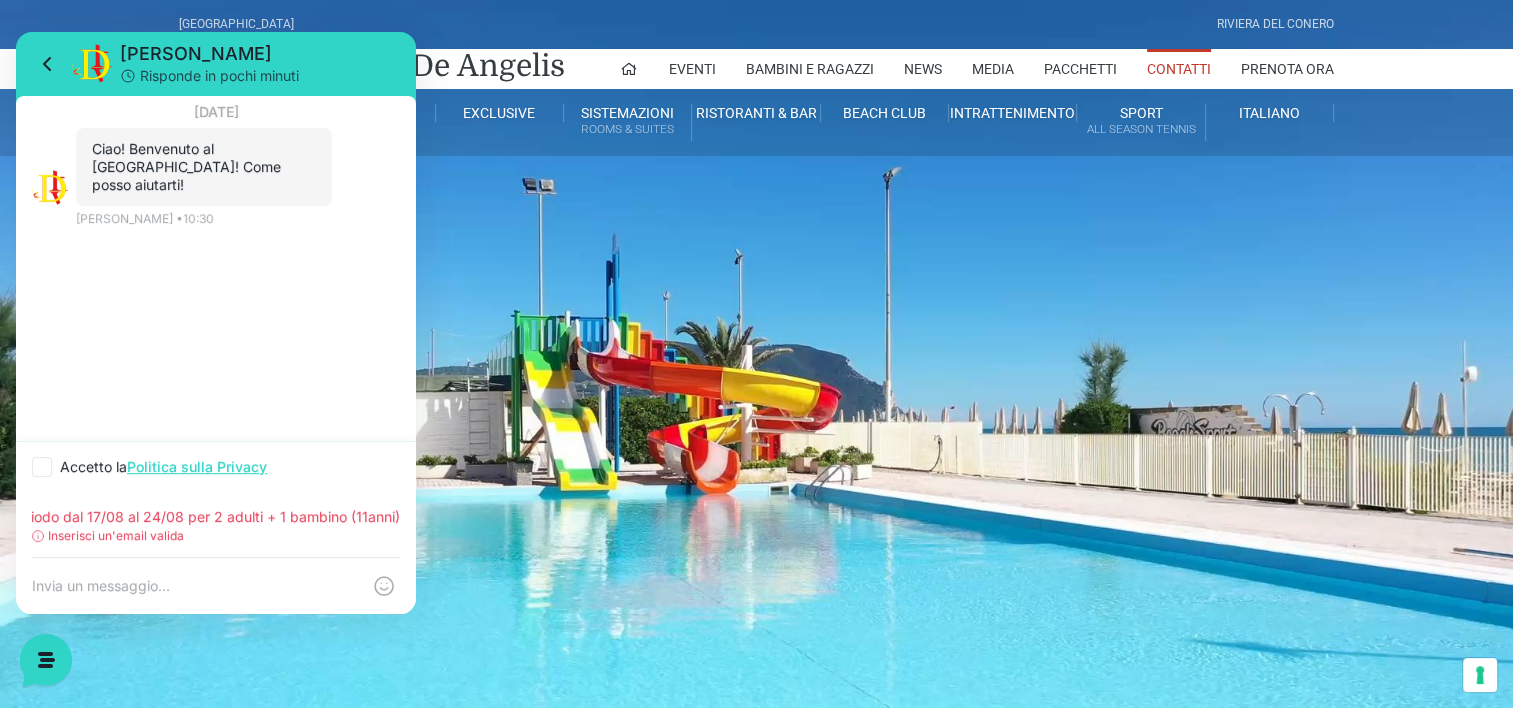 click on "Buongiorno volevo conoscere info e costi per il periodo dal 17/08 al 24/08 per 2 adulti + 1 bambino (11anni)" at bounding box center [216, 517] 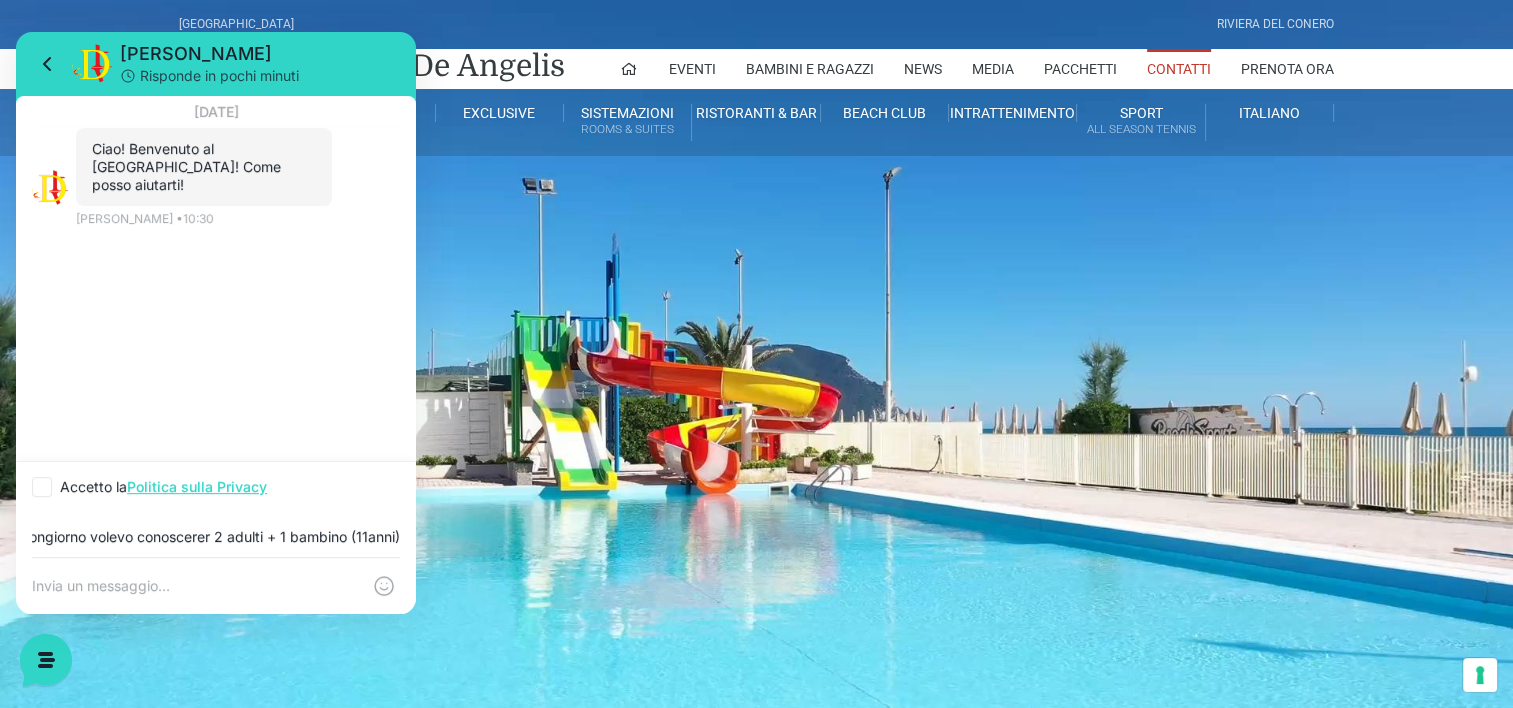 scroll, scrollTop: 0, scrollLeft: 0, axis: both 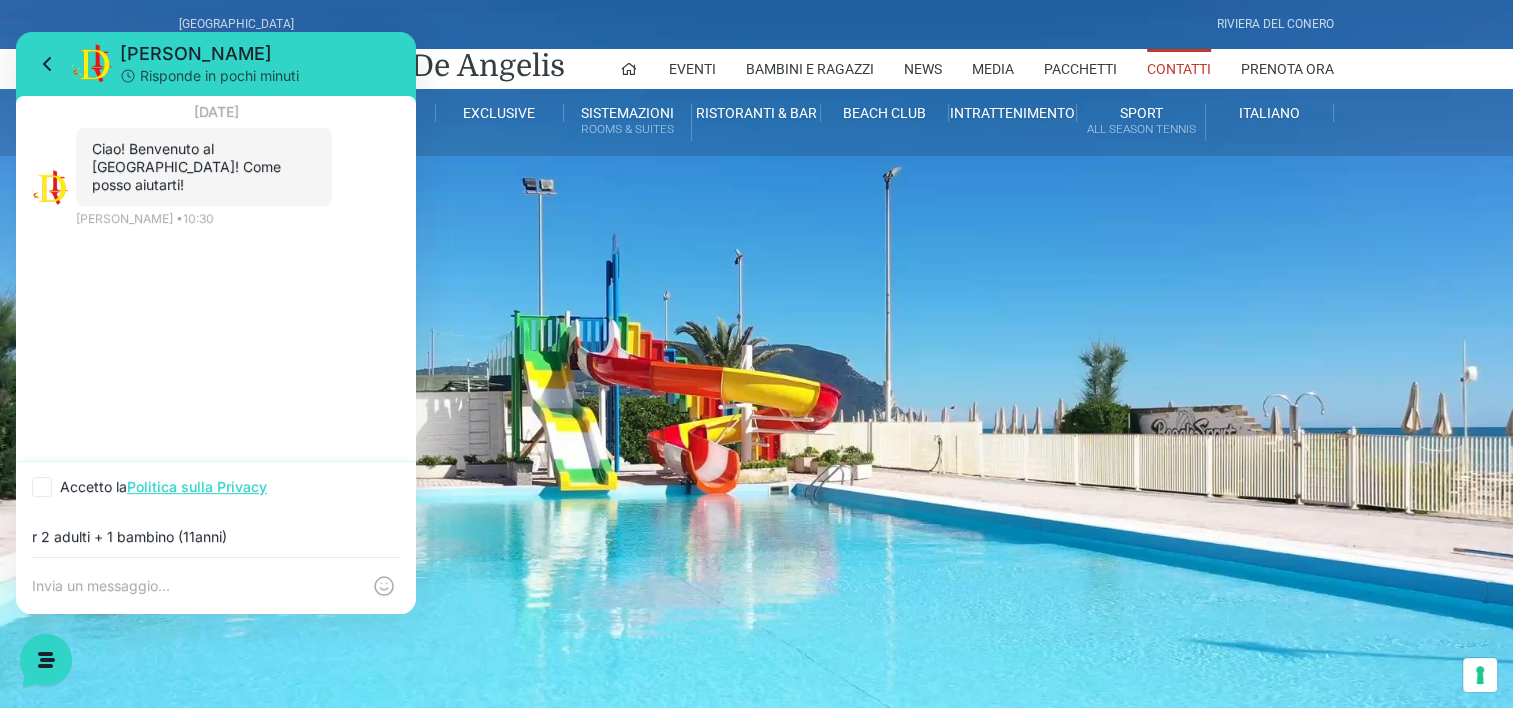 click on "r 2 adulti + 1 bambino (11anni)" at bounding box center (216, 537) 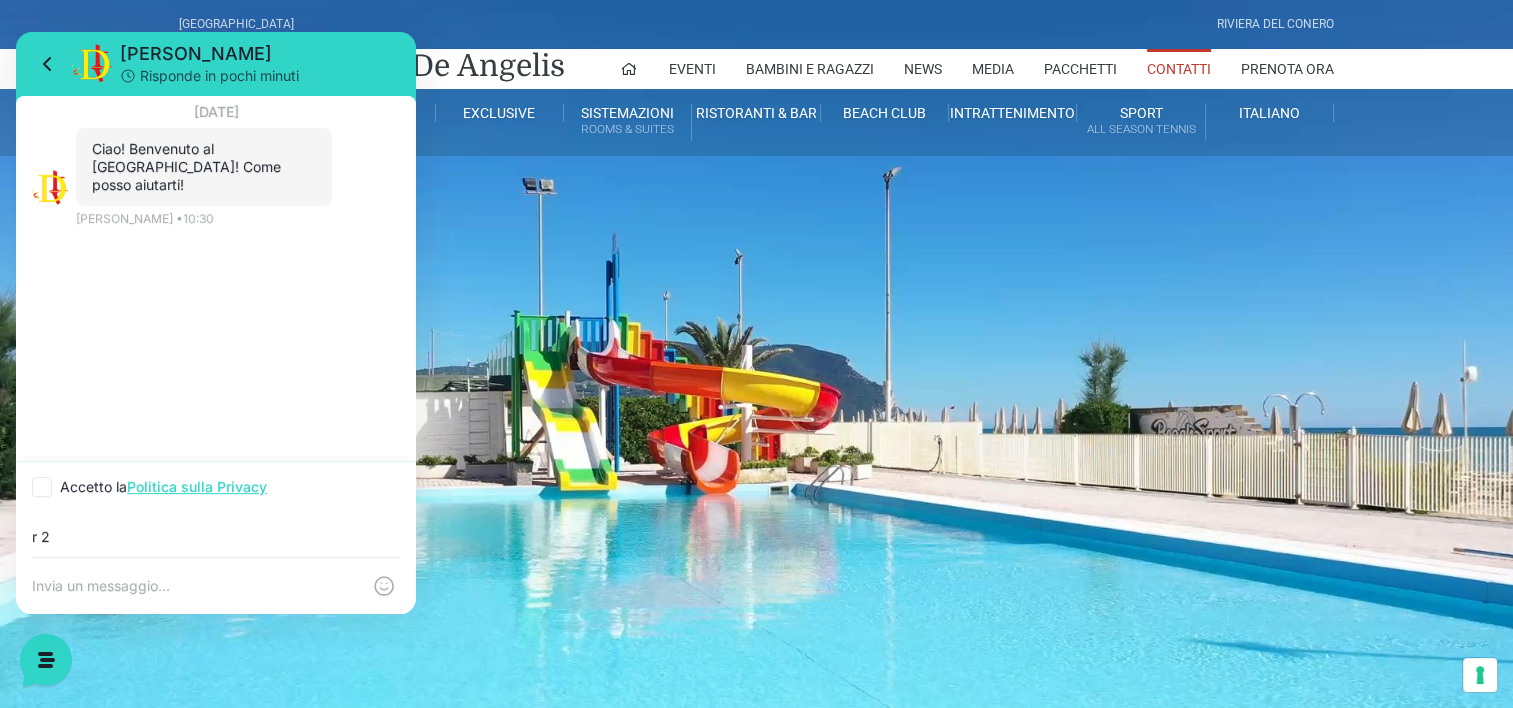 type on "r" 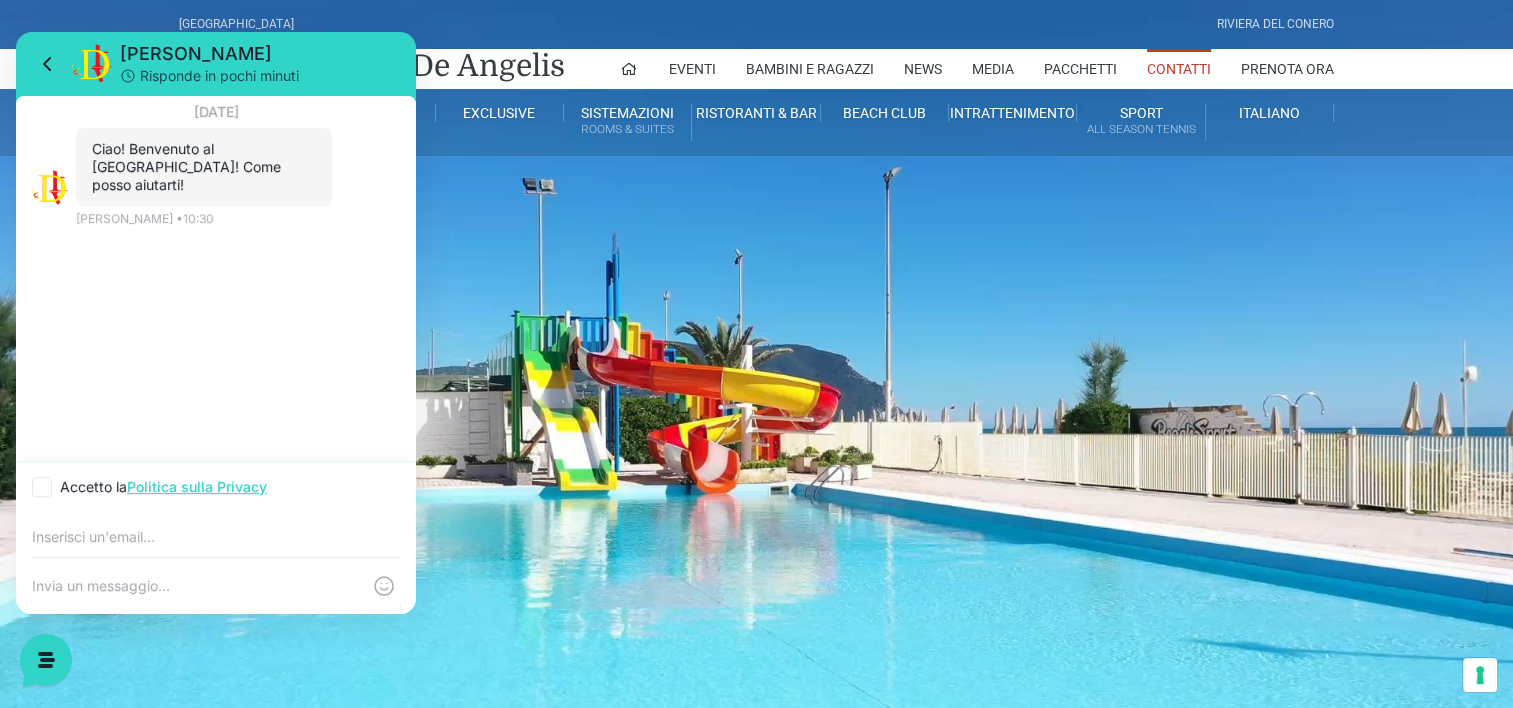 click at bounding box center [196, 586] 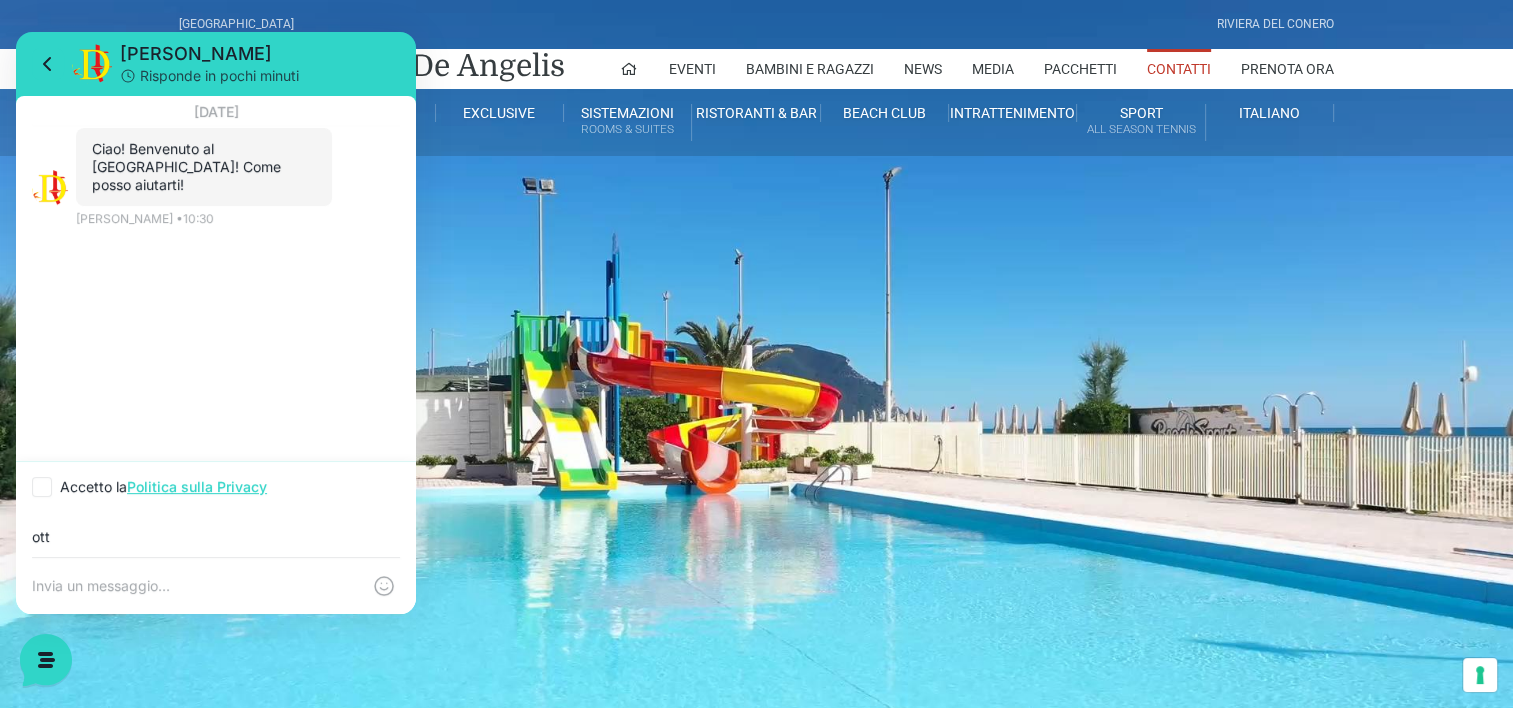 type on "ottaiano.salvatore@gmail.com" 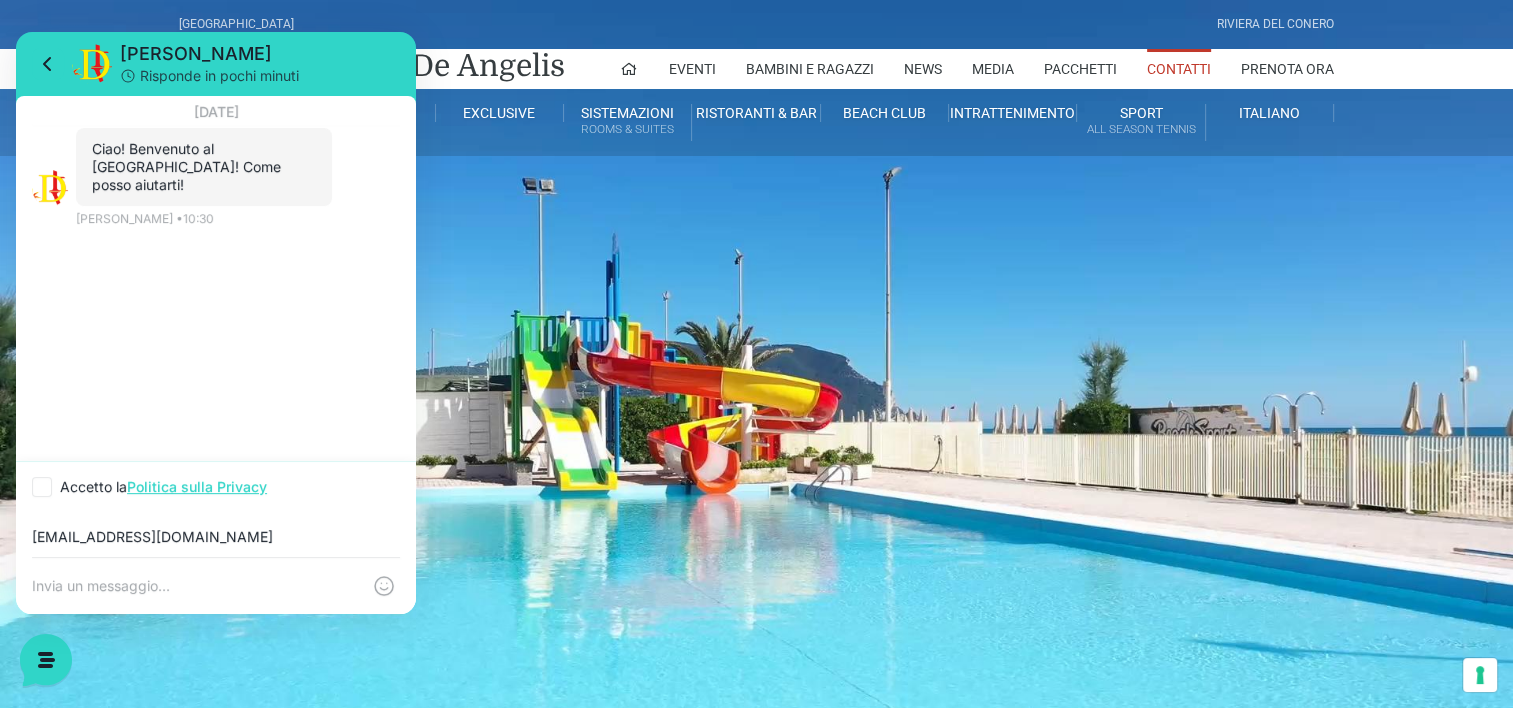 click at bounding box center (196, 586) 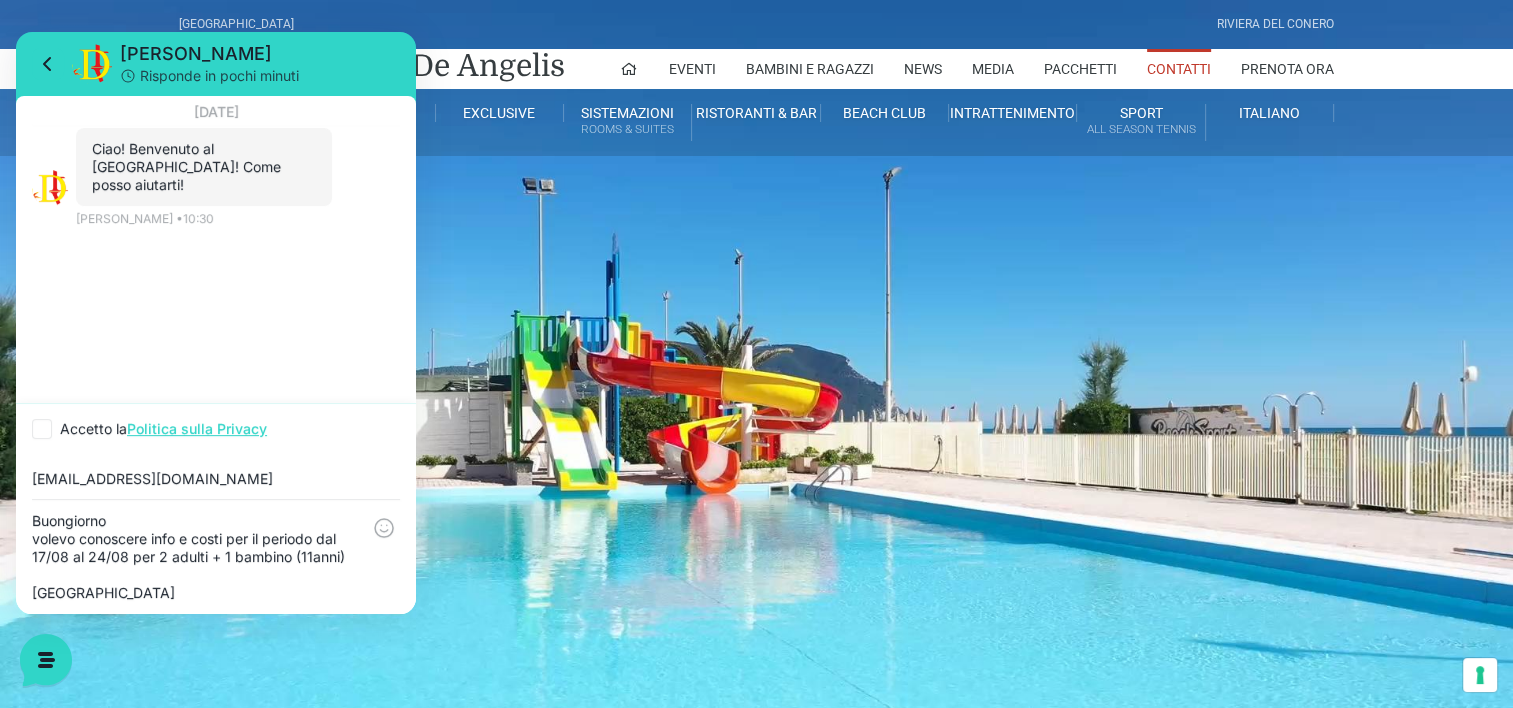 type on "Buongiorno
volevo conoscere info e costi per il periodo dal 17/08 al 24/08 per 2 adulti + 1 bambino (11anni)
Saluti" 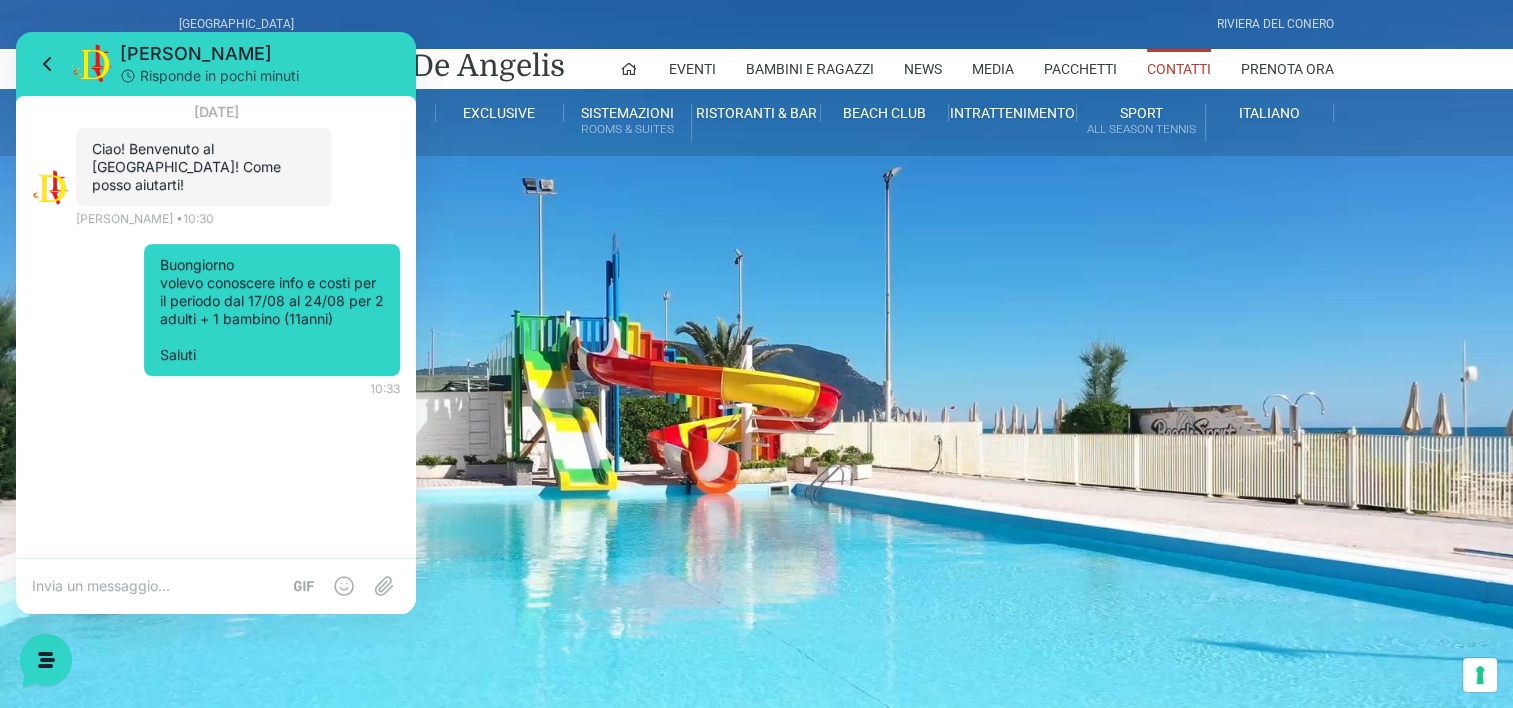 click on "Villaggio Hotel Resort
Riviera Del Conero" at bounding box center [757, 24] 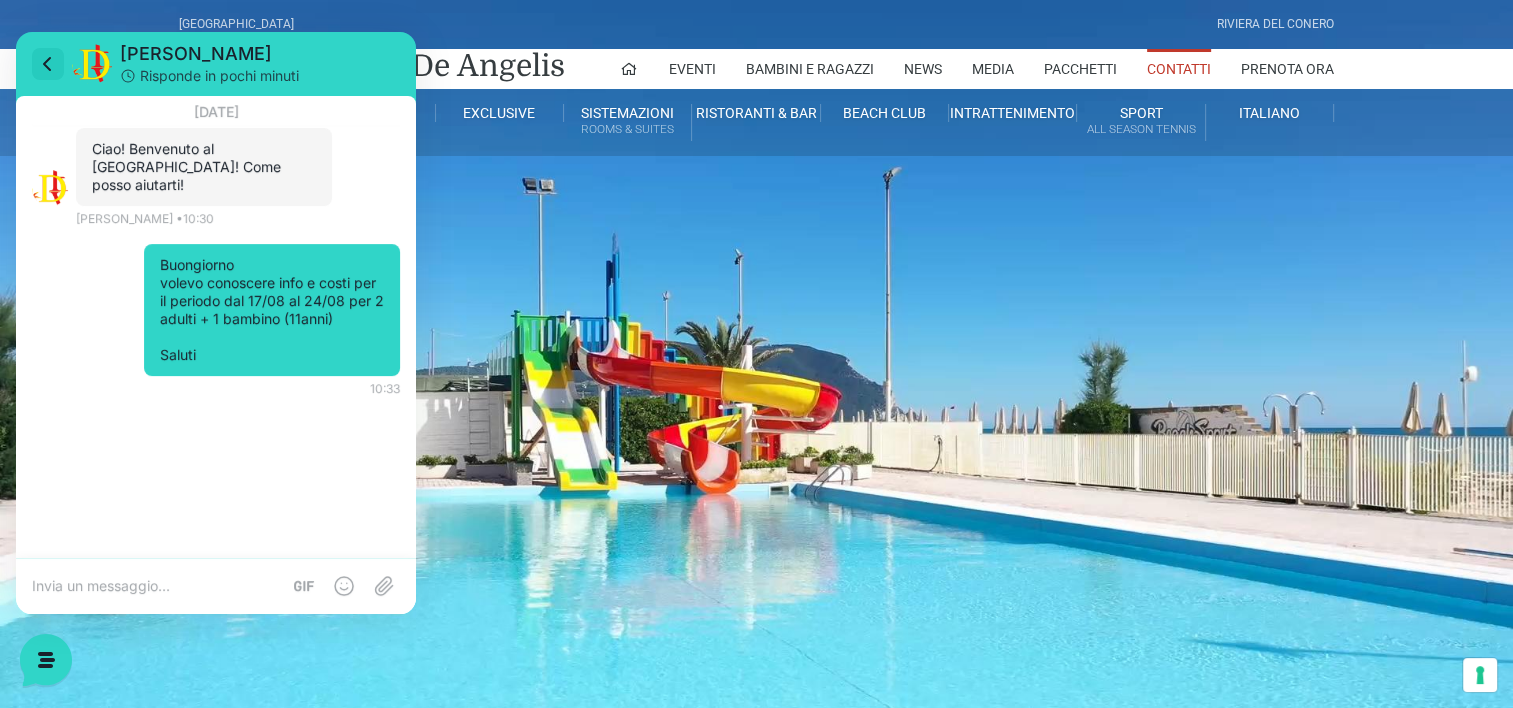 click 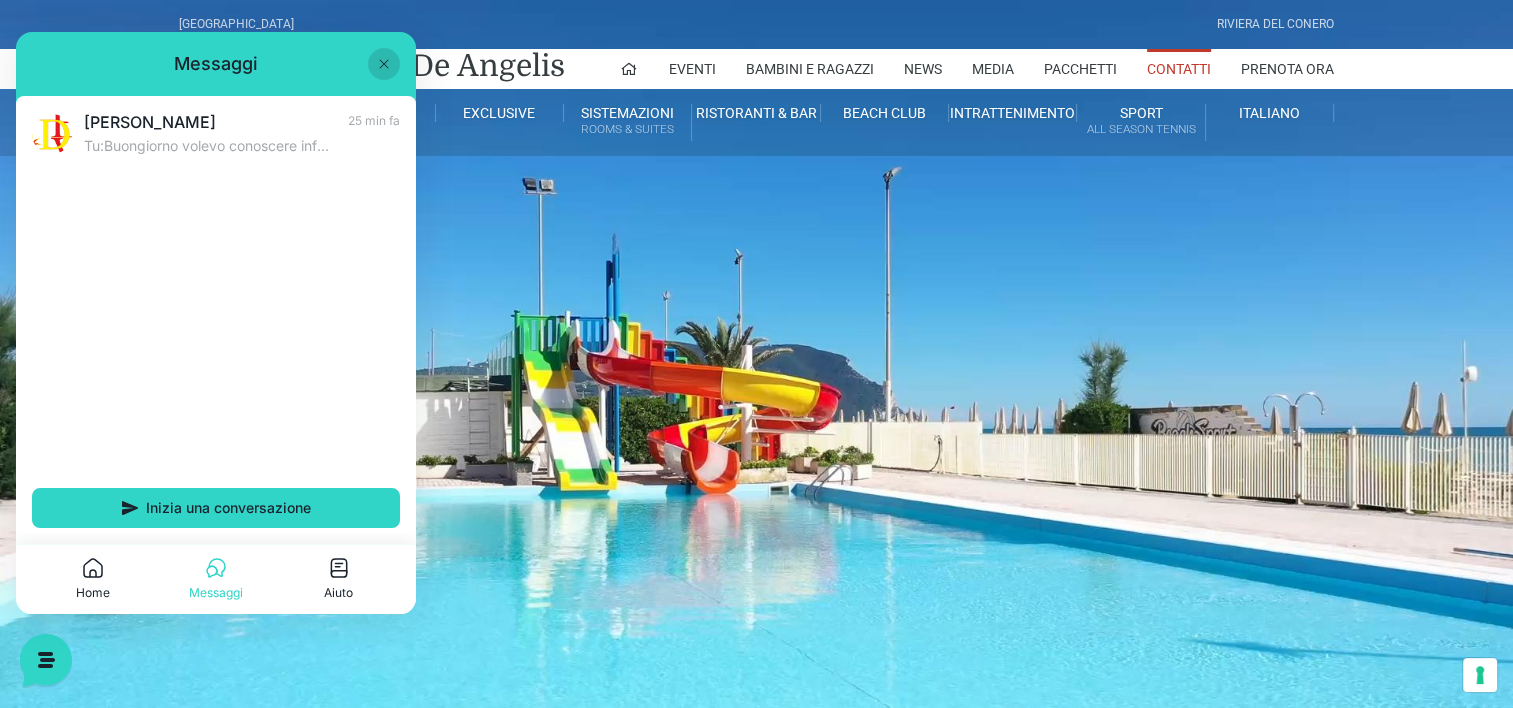 click at bounding box center [384, 64] 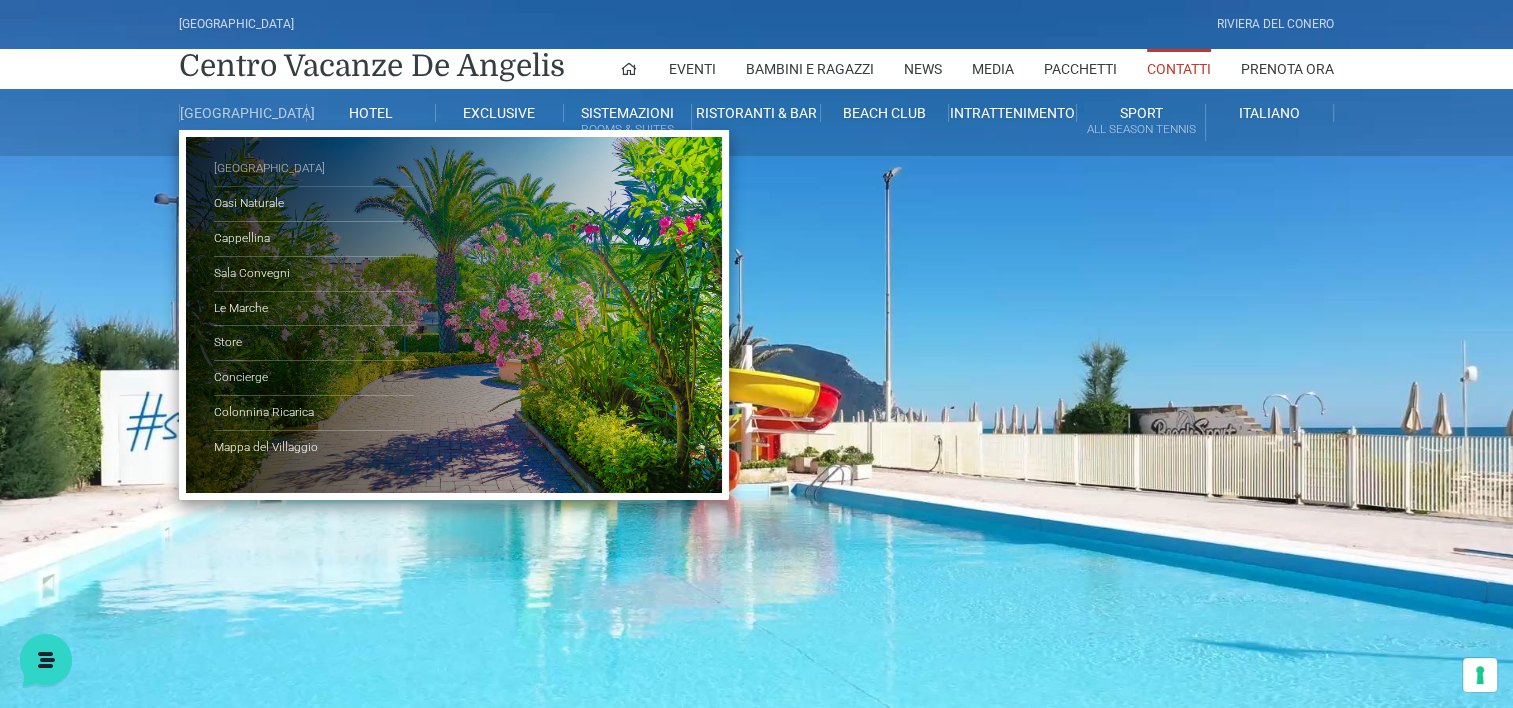 click on "[GEOGRAPHIC_DATA]" at bounding box center [314, 169] 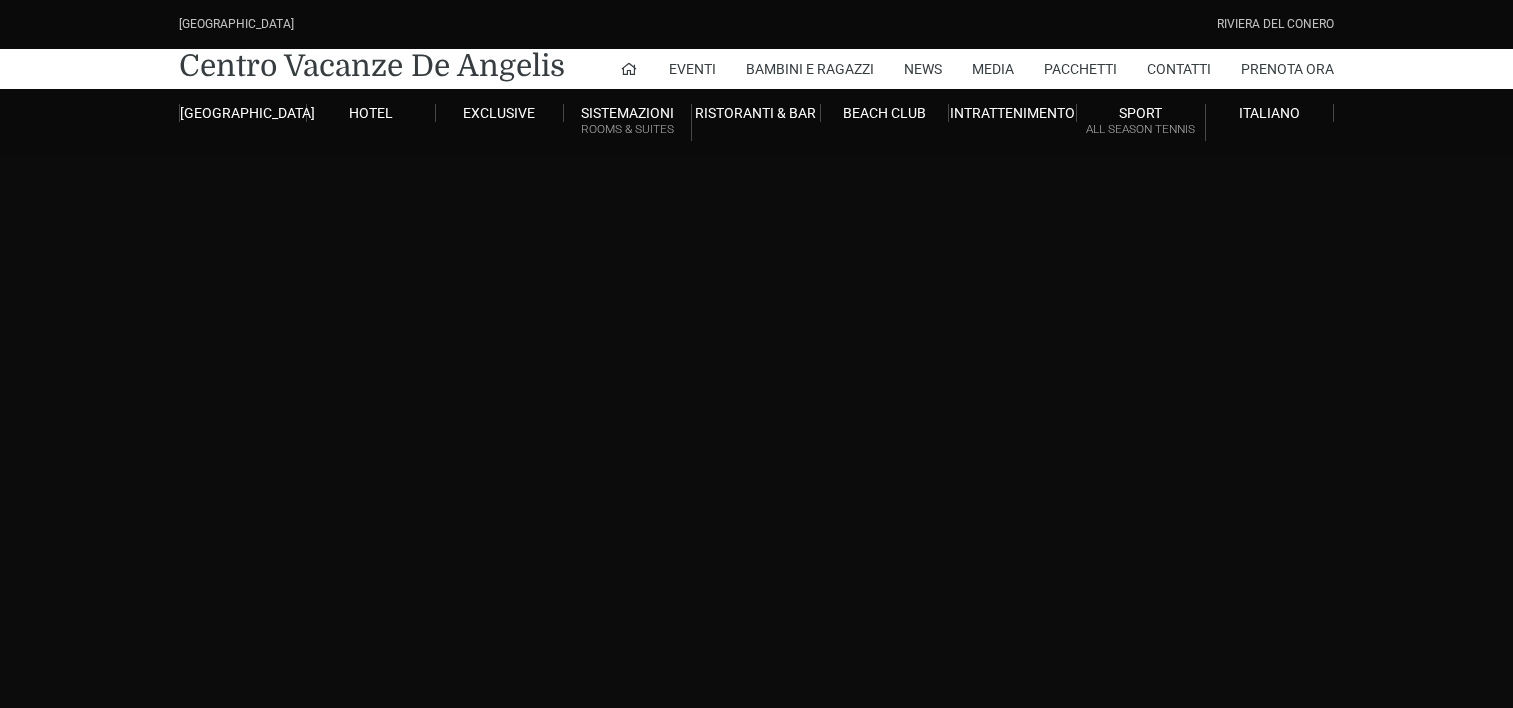 scroll, scrollTop: 0, scrollLeft: 0, axis: both 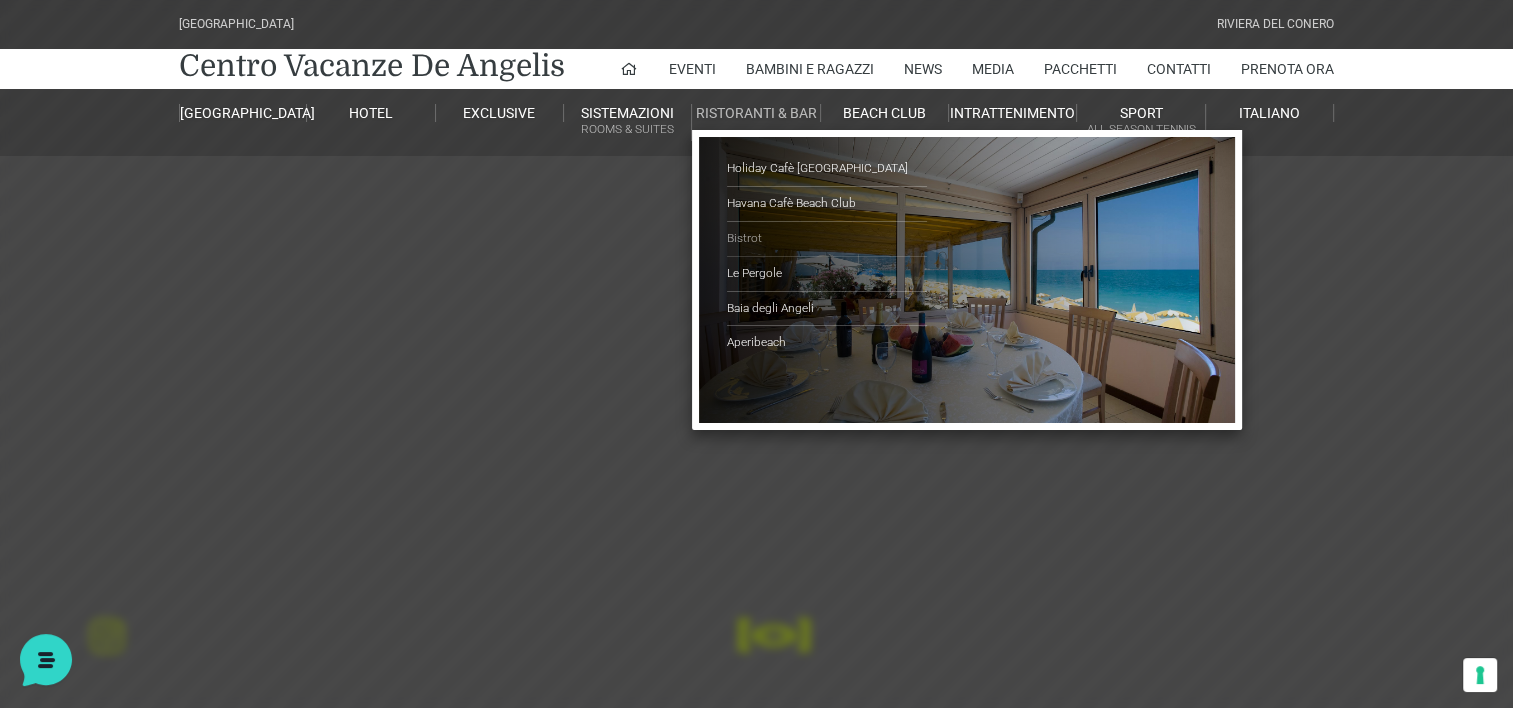 click on "Bistrot" at bounding box center [827, 239] 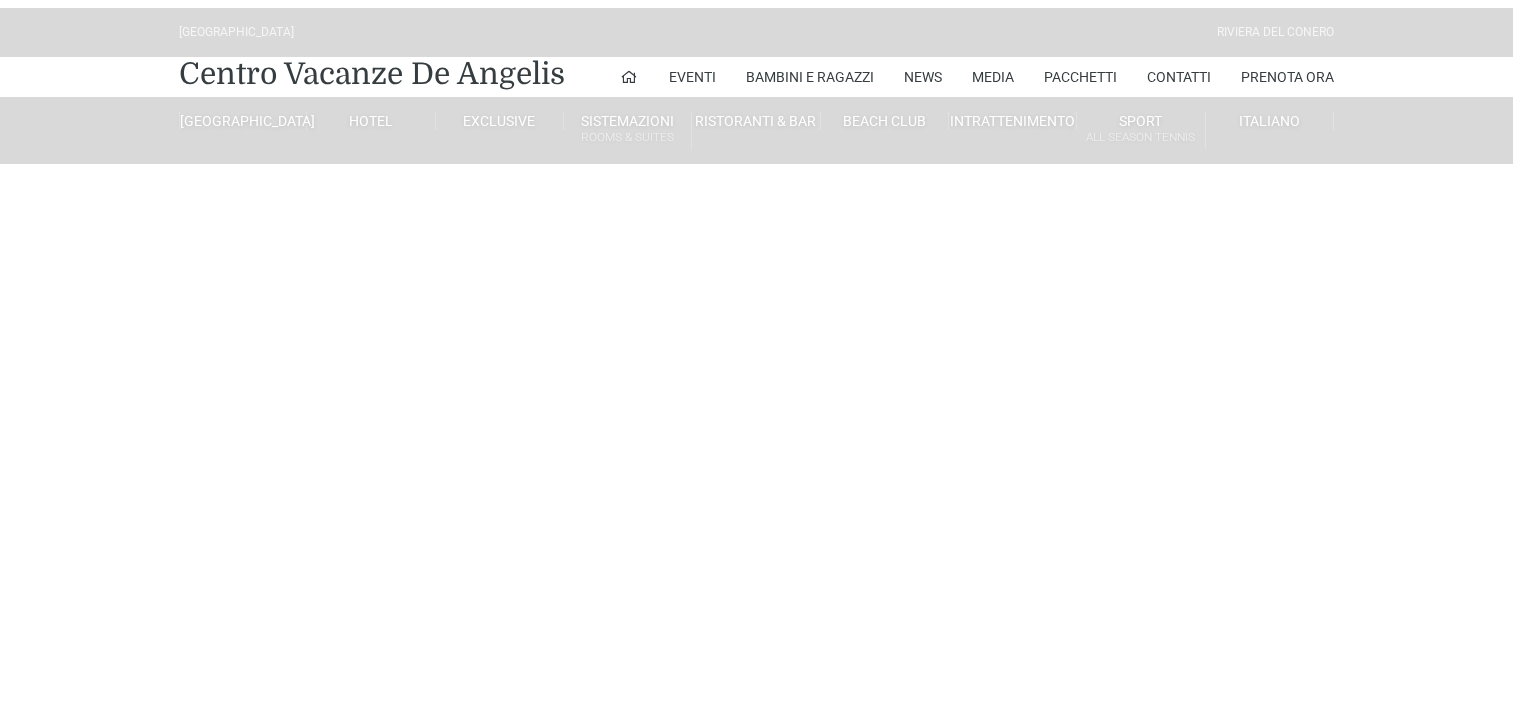 scroll, scrollTop: 0, scrollLeft: 0, axis: both 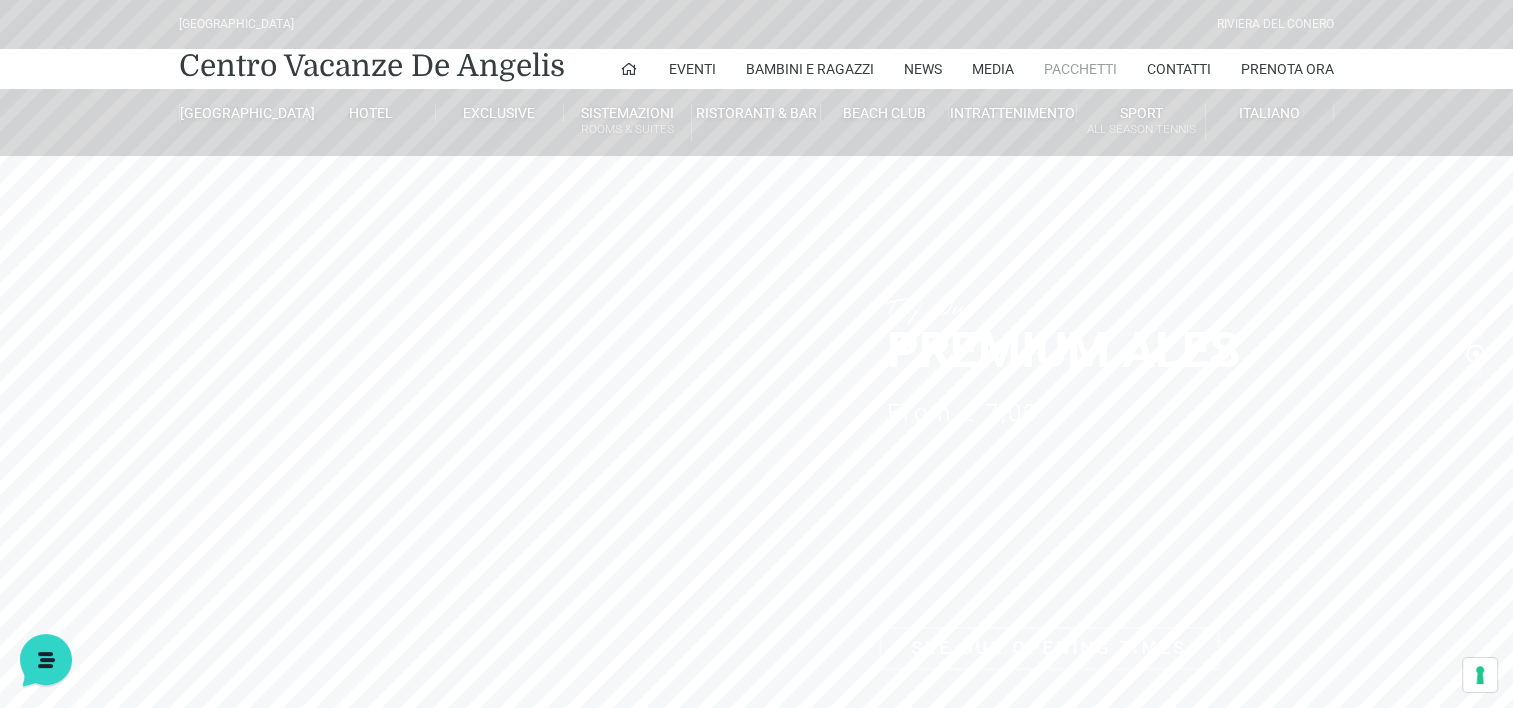 click on "Pacchetti" at bounding box center (1080, 69) 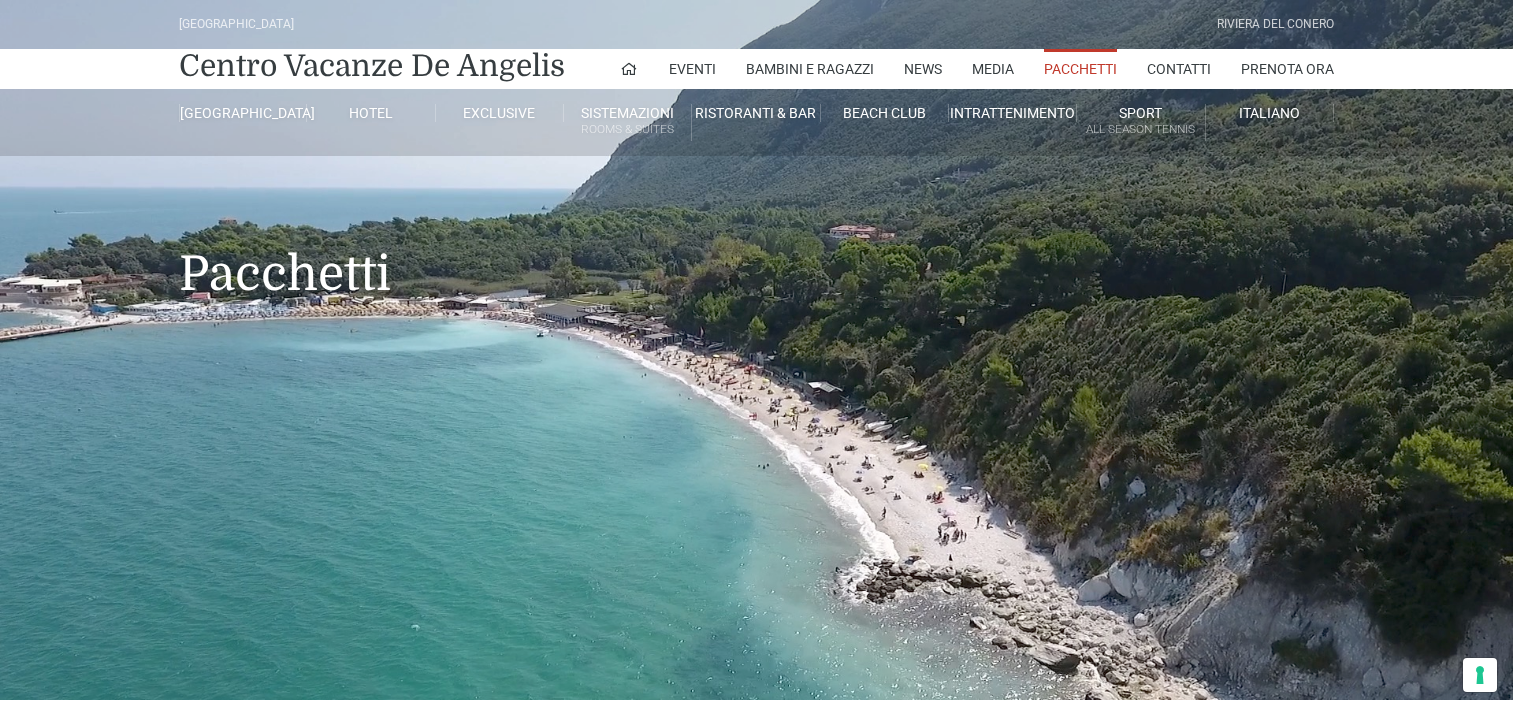 scroll, scrollTop: 0, scrollLeft: 0, axis: both 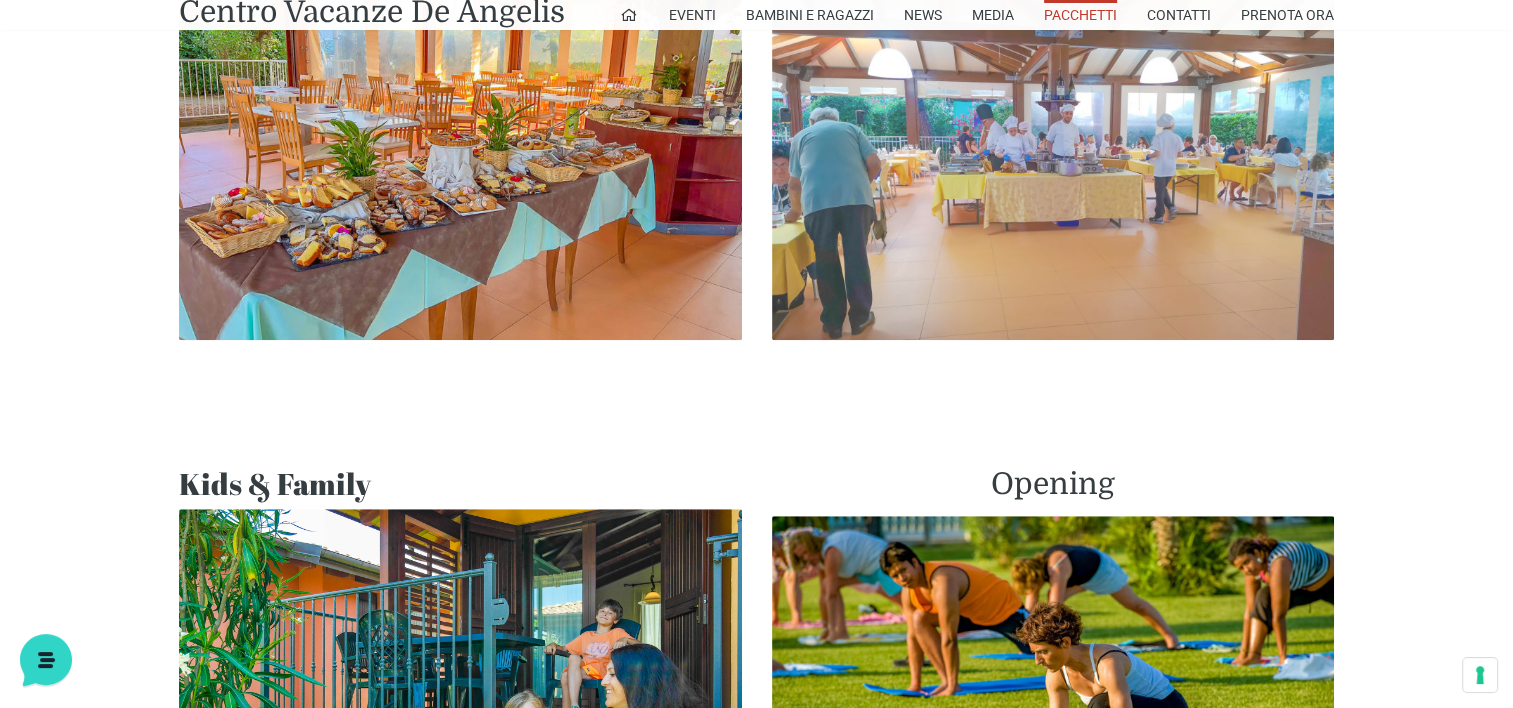 click at bounding box center (1053, 165) 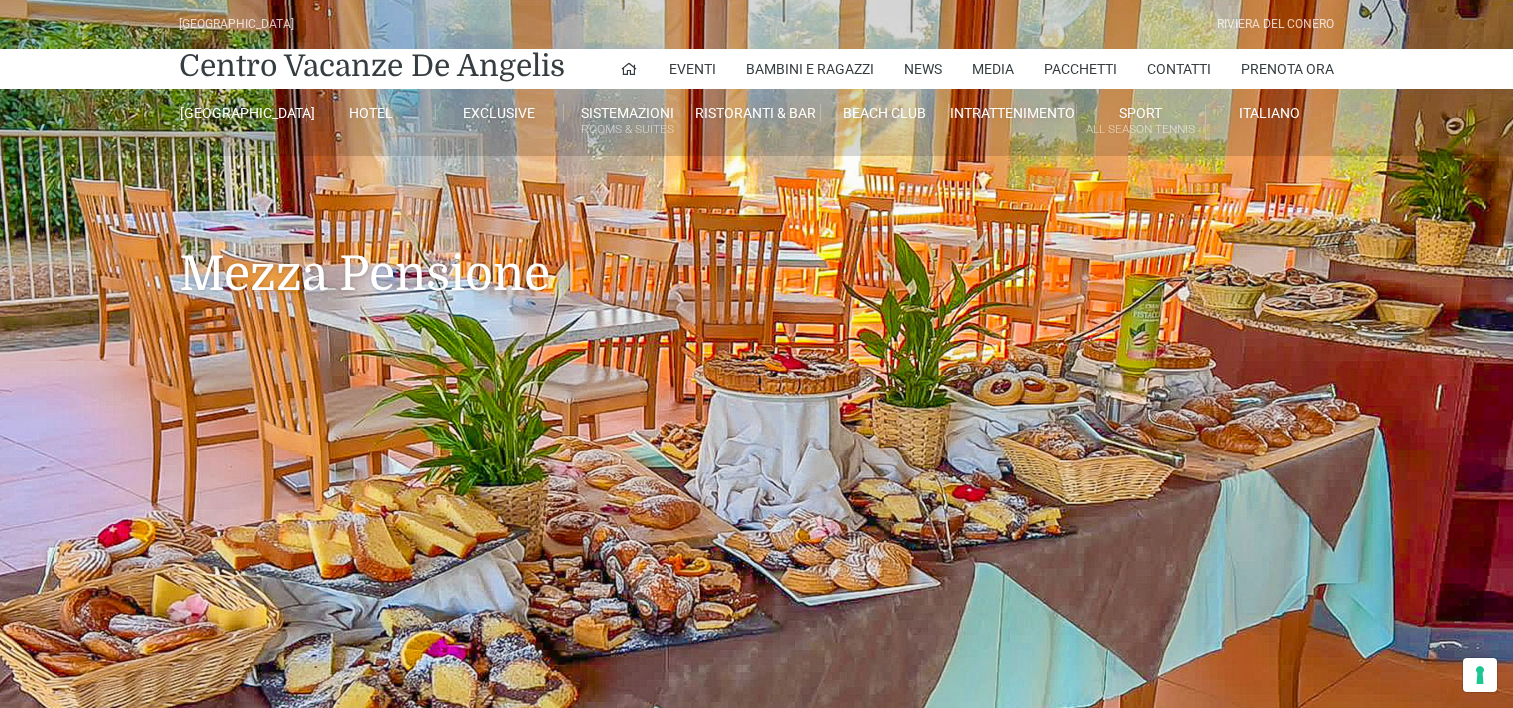 scroll, scrollTop: 0, scrollLeft: 0, axis: both 